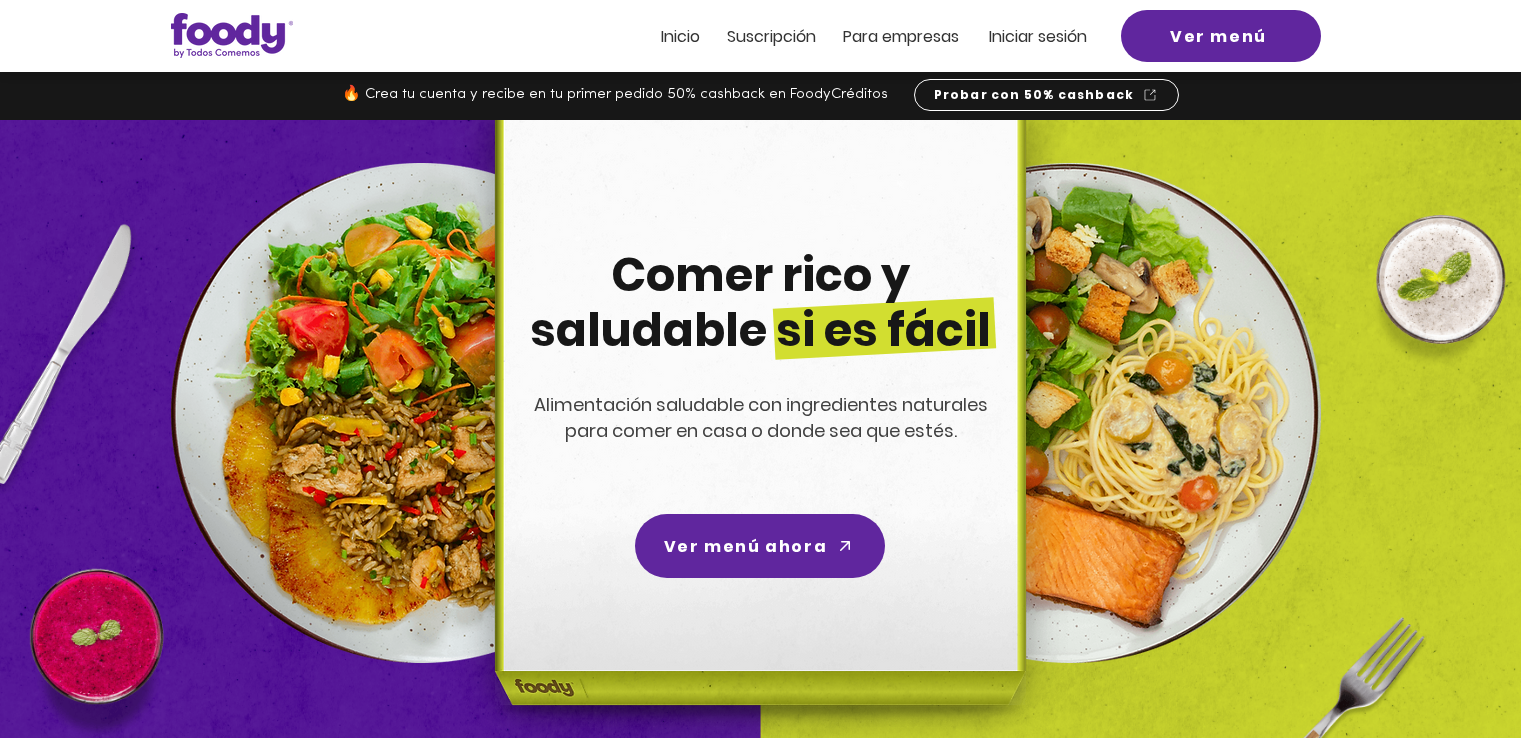 scroll, scrollTop: 0, scrollLeft: 0, axis: both 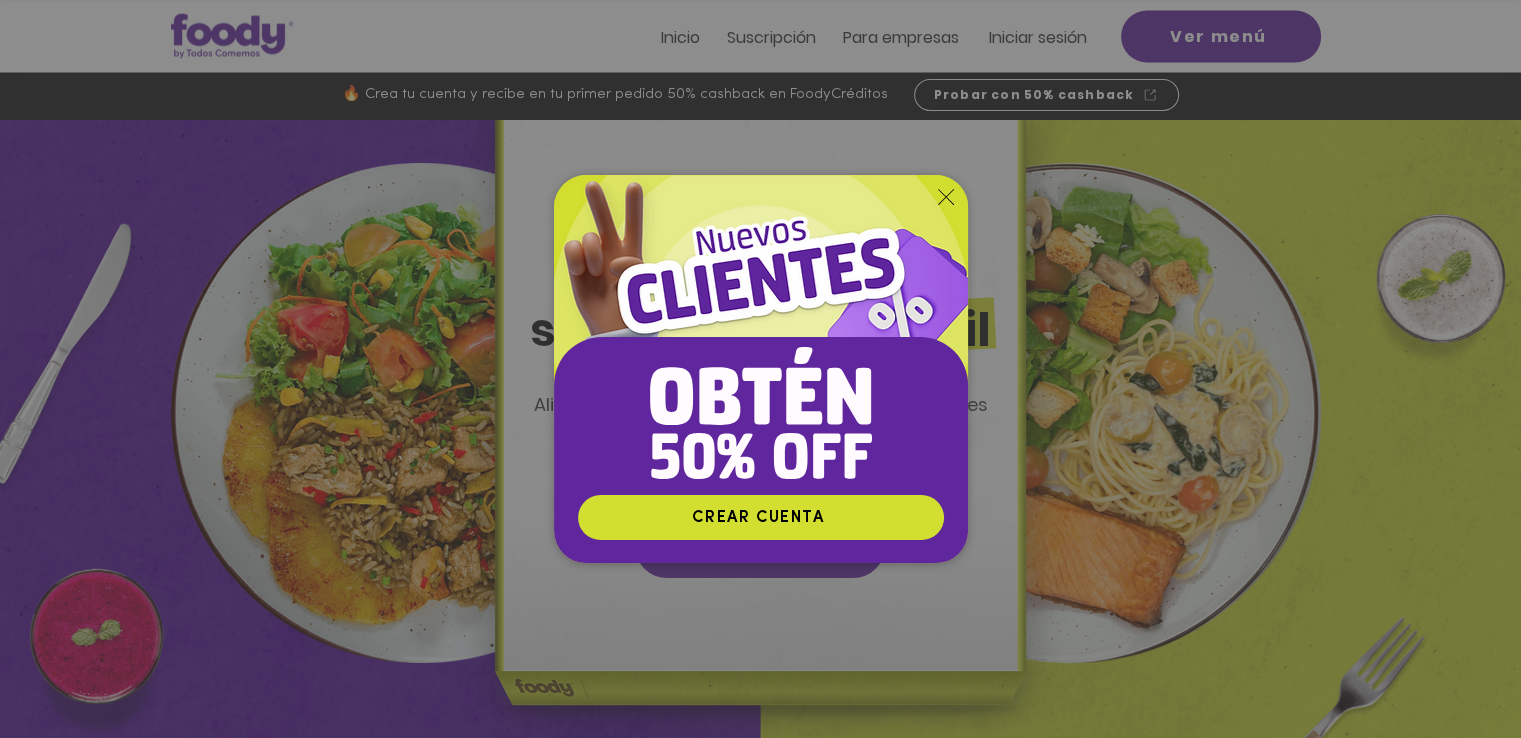 click 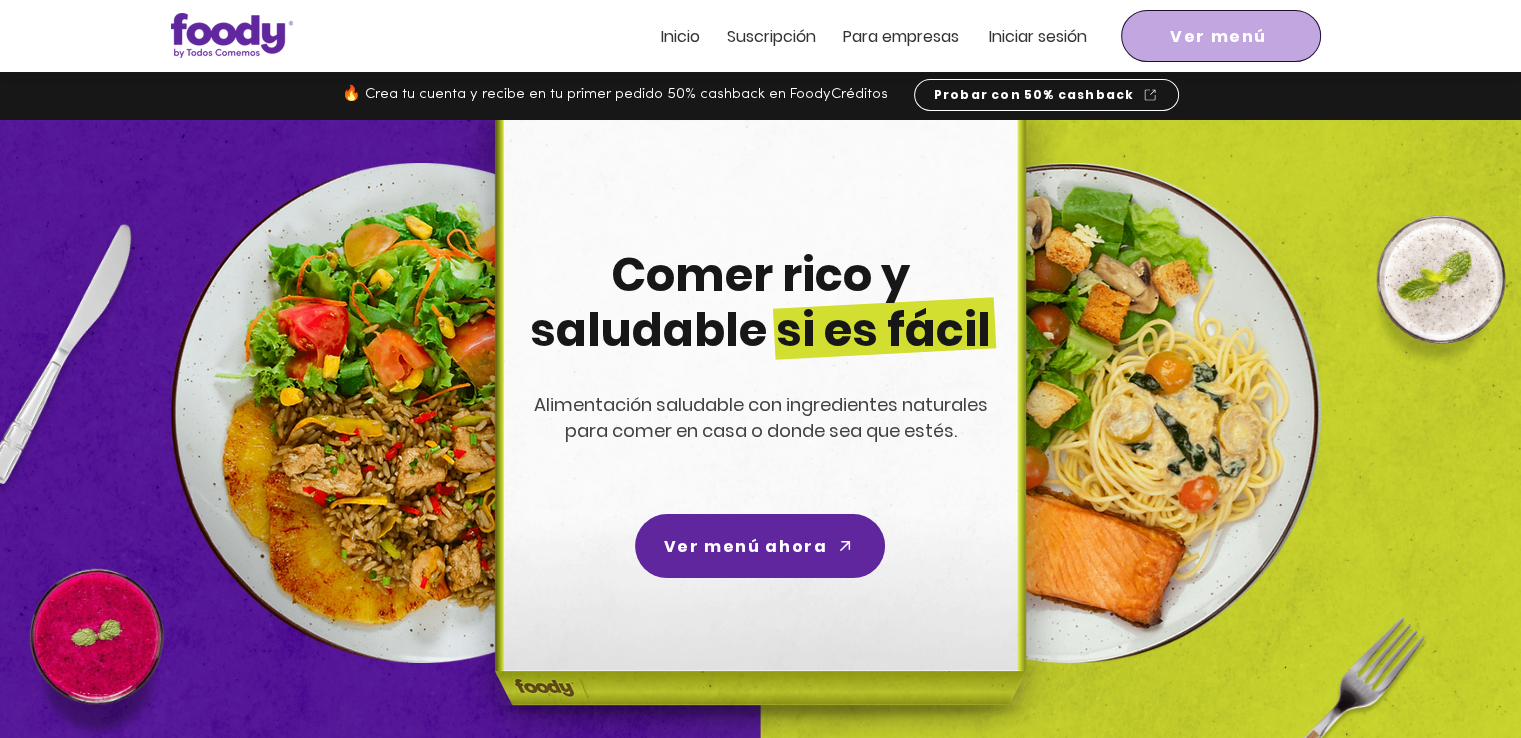 click on "Ver menú" at bounding box center (1218, 36) 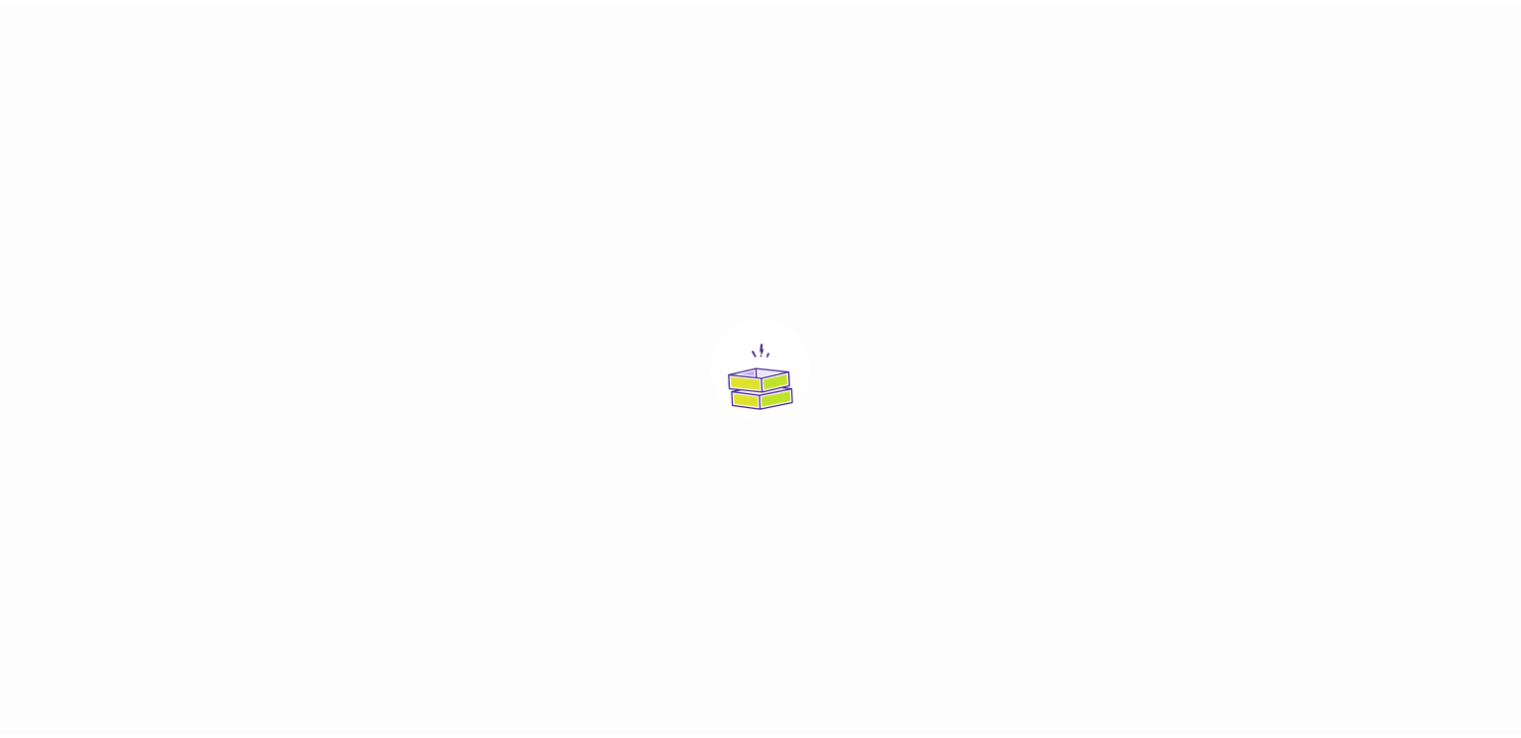 scroll, scrollTop: 0, scrollLeft: 0, axis: both 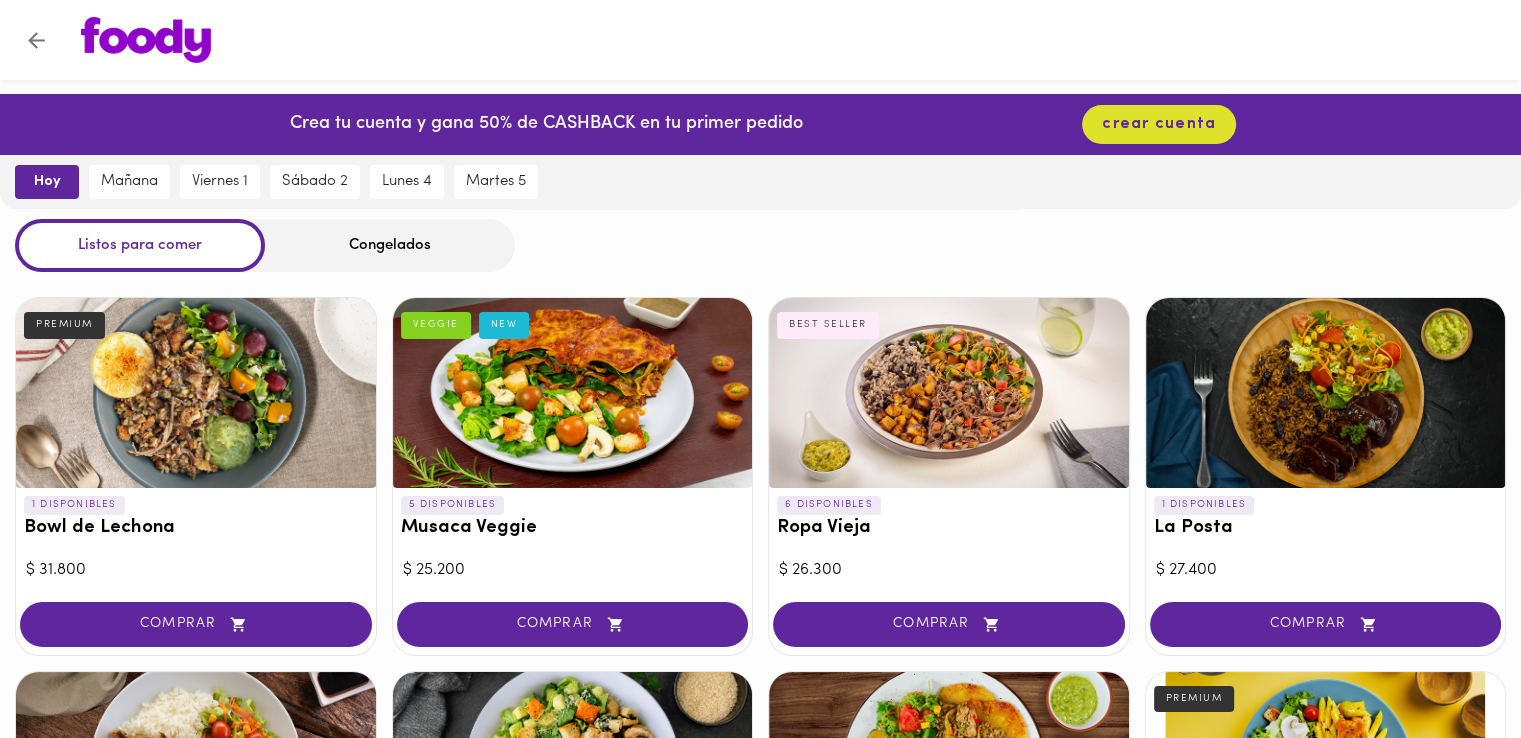 click at bounding box center [573, 393] 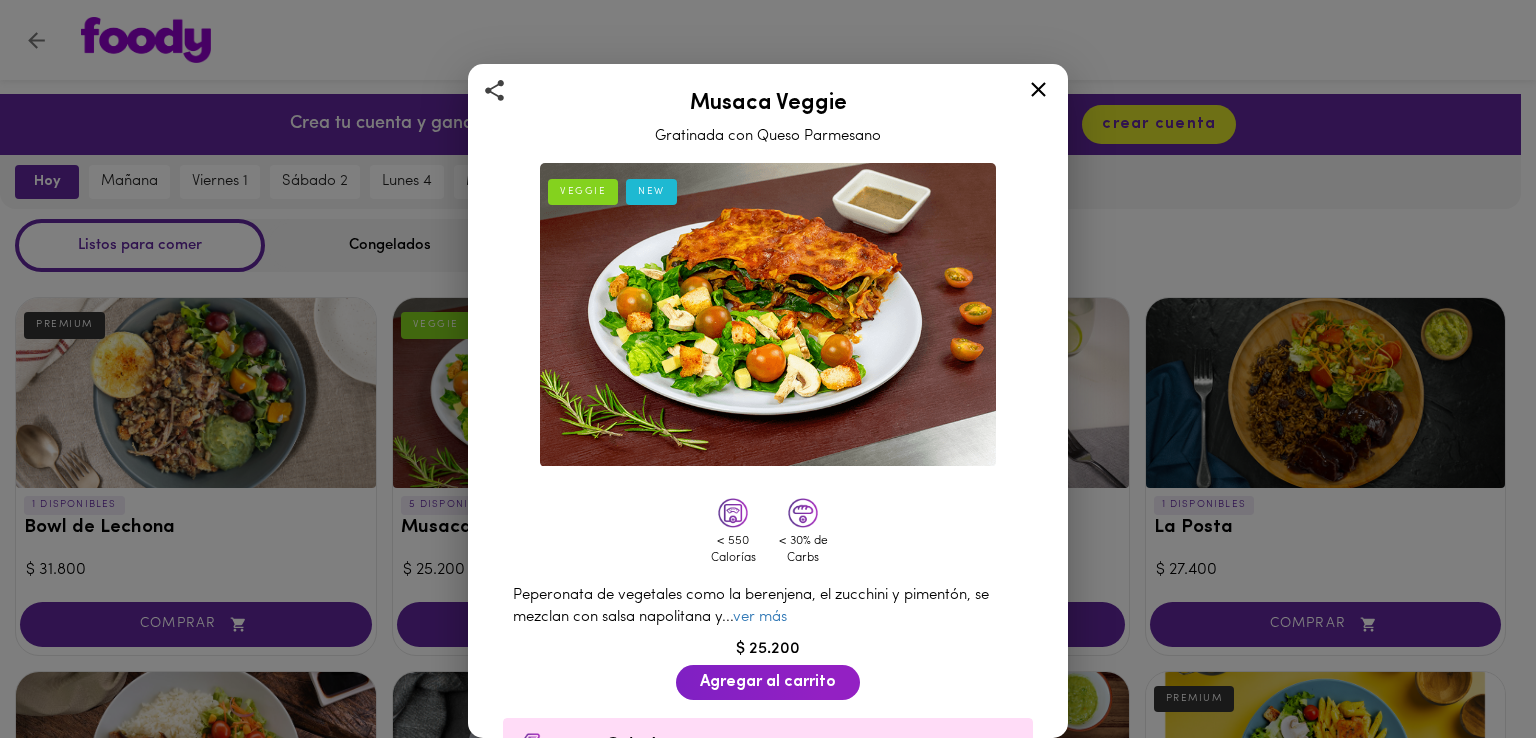 click 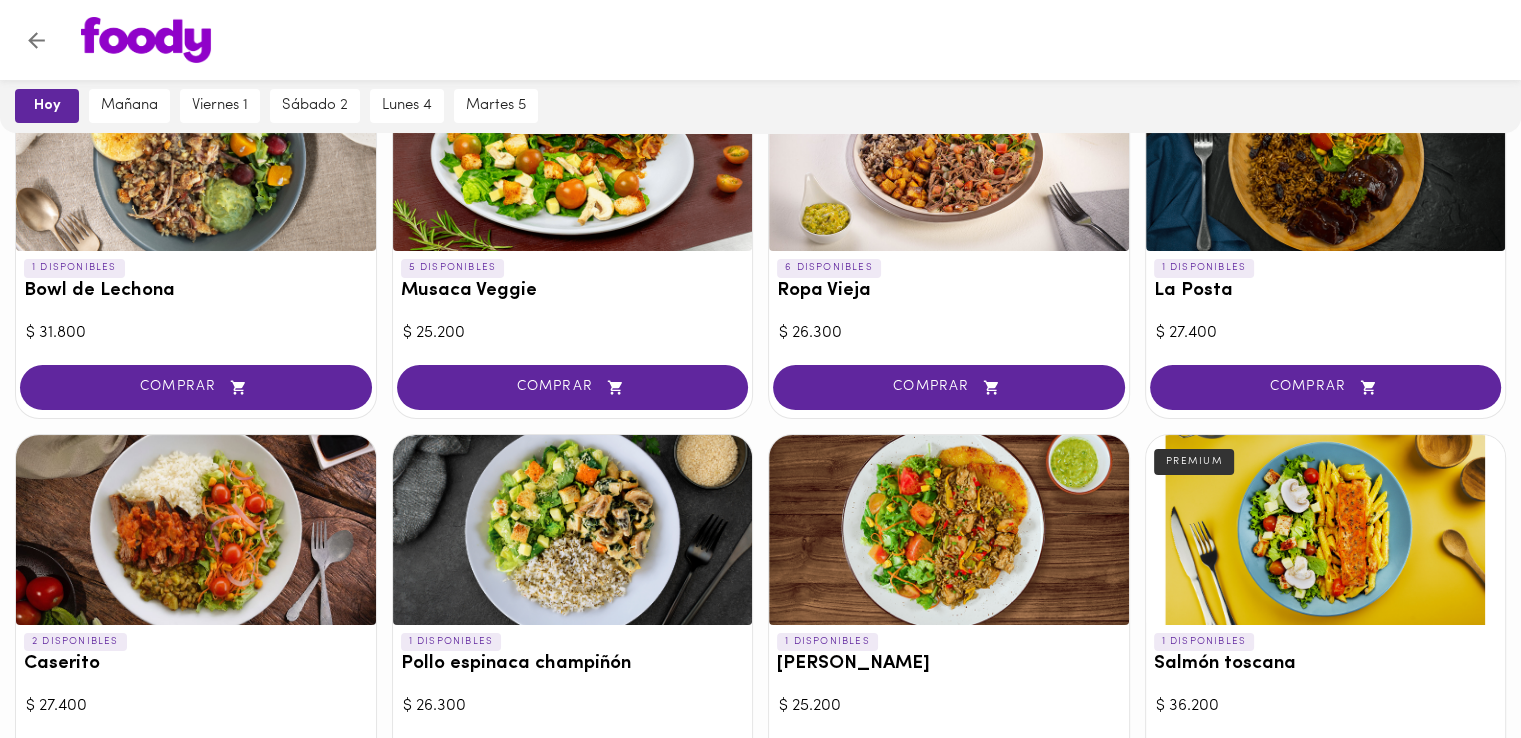 scroll, scrollTop: 0, scrollLeft: 0, axis: both 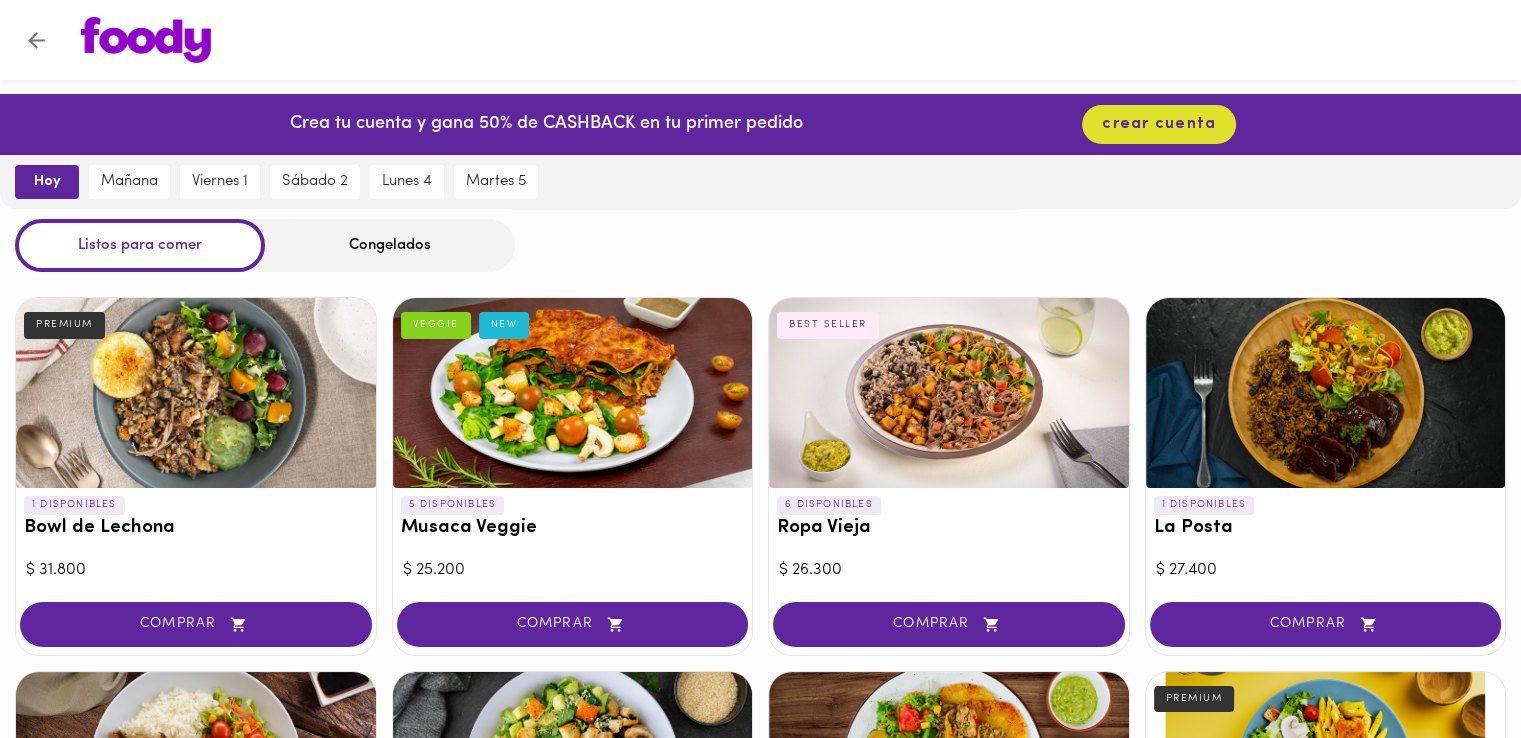 click 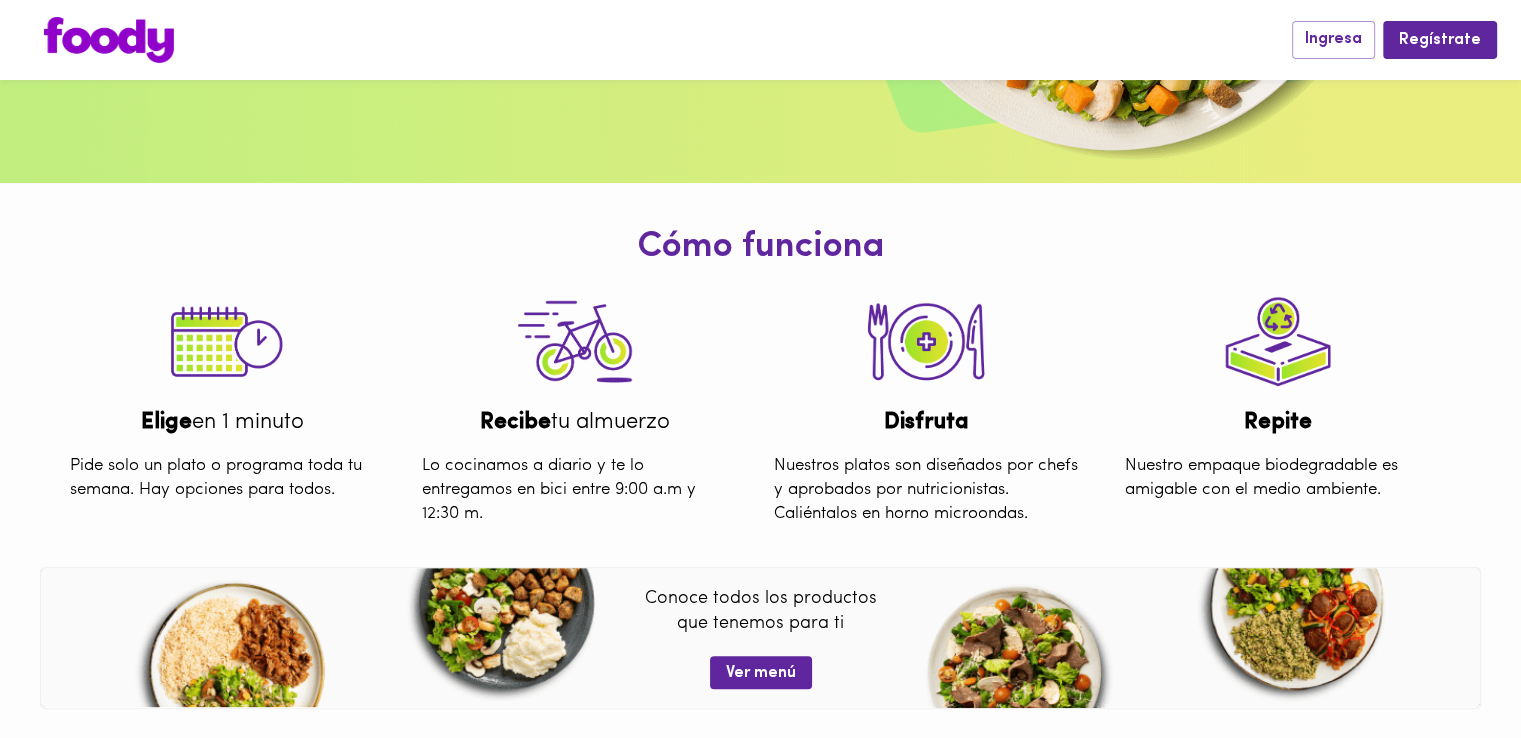 scroll, scrollTop: 475, scrollLeft: 0, axis: vertical 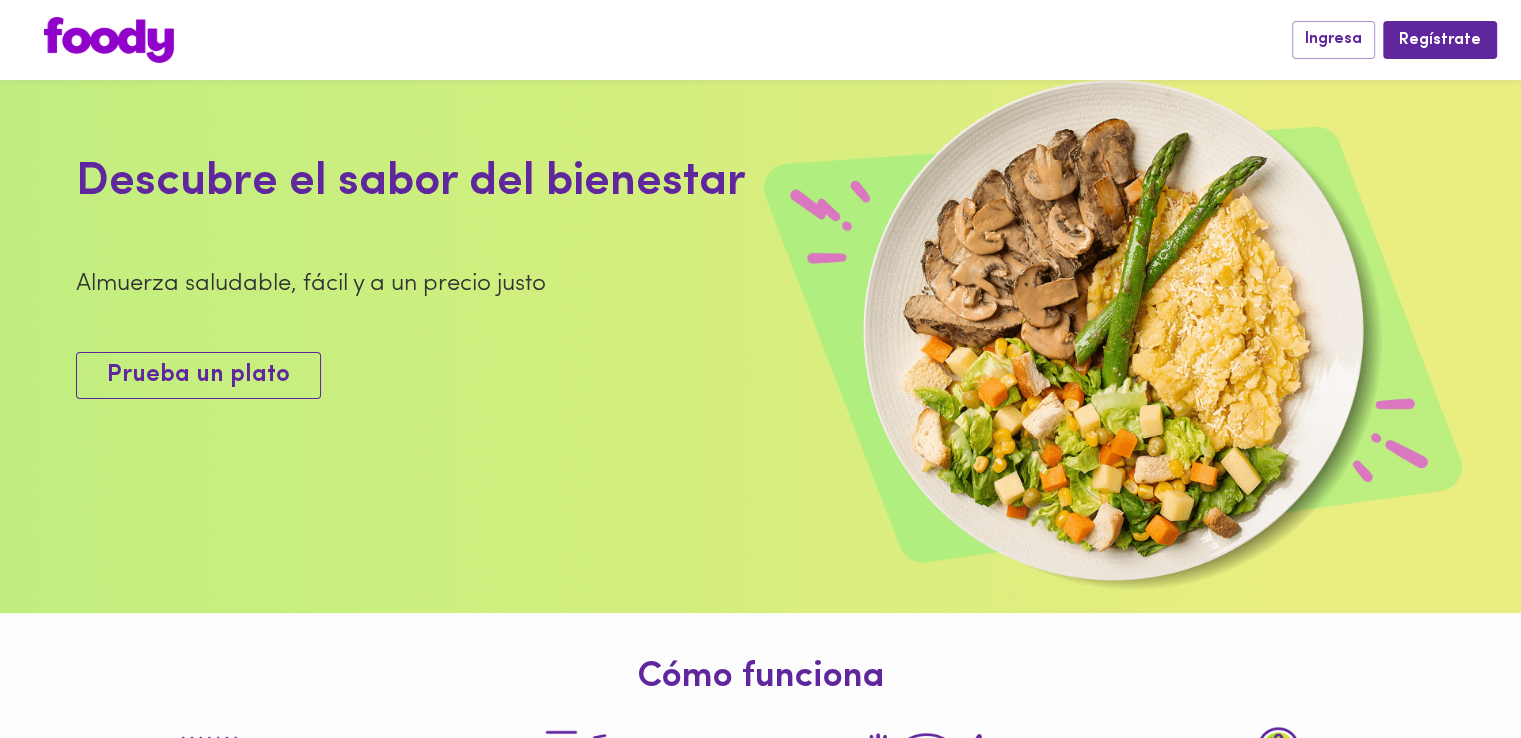 click on "Prueba un plato" at bounding box center (198, 375) 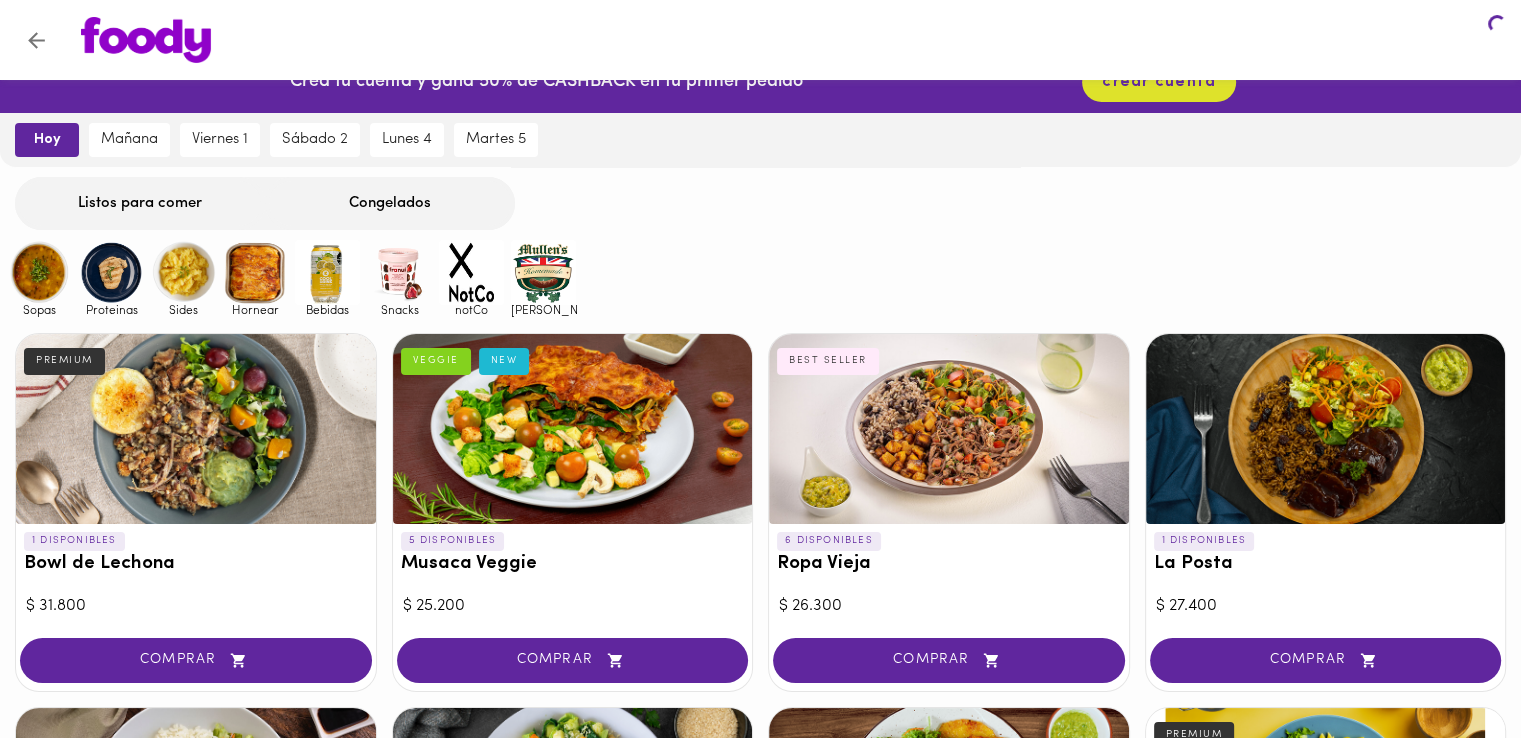 scroll, scrollTop: 0, scrollLeft: 0, axis: both 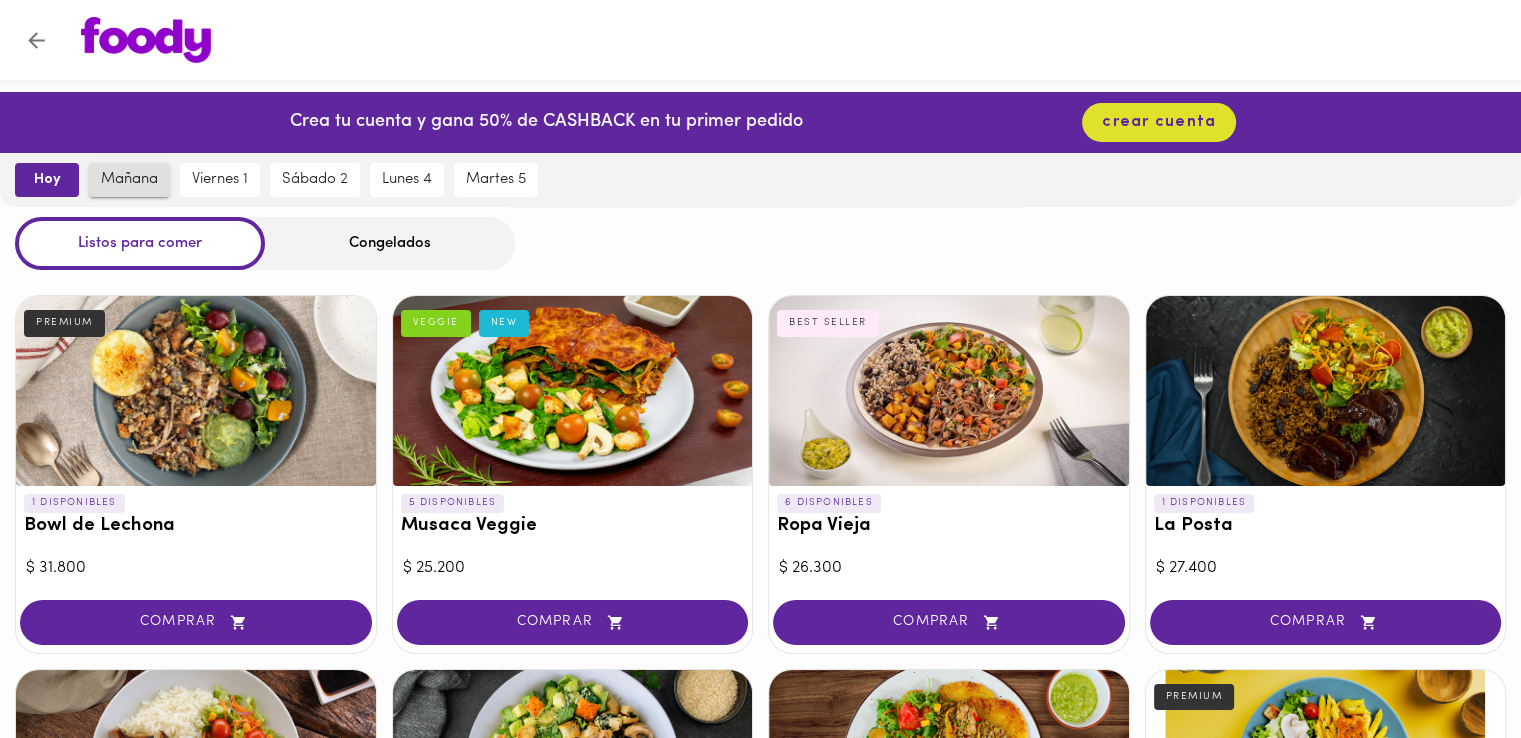click on "mañana" at bounding box center (129, 180) 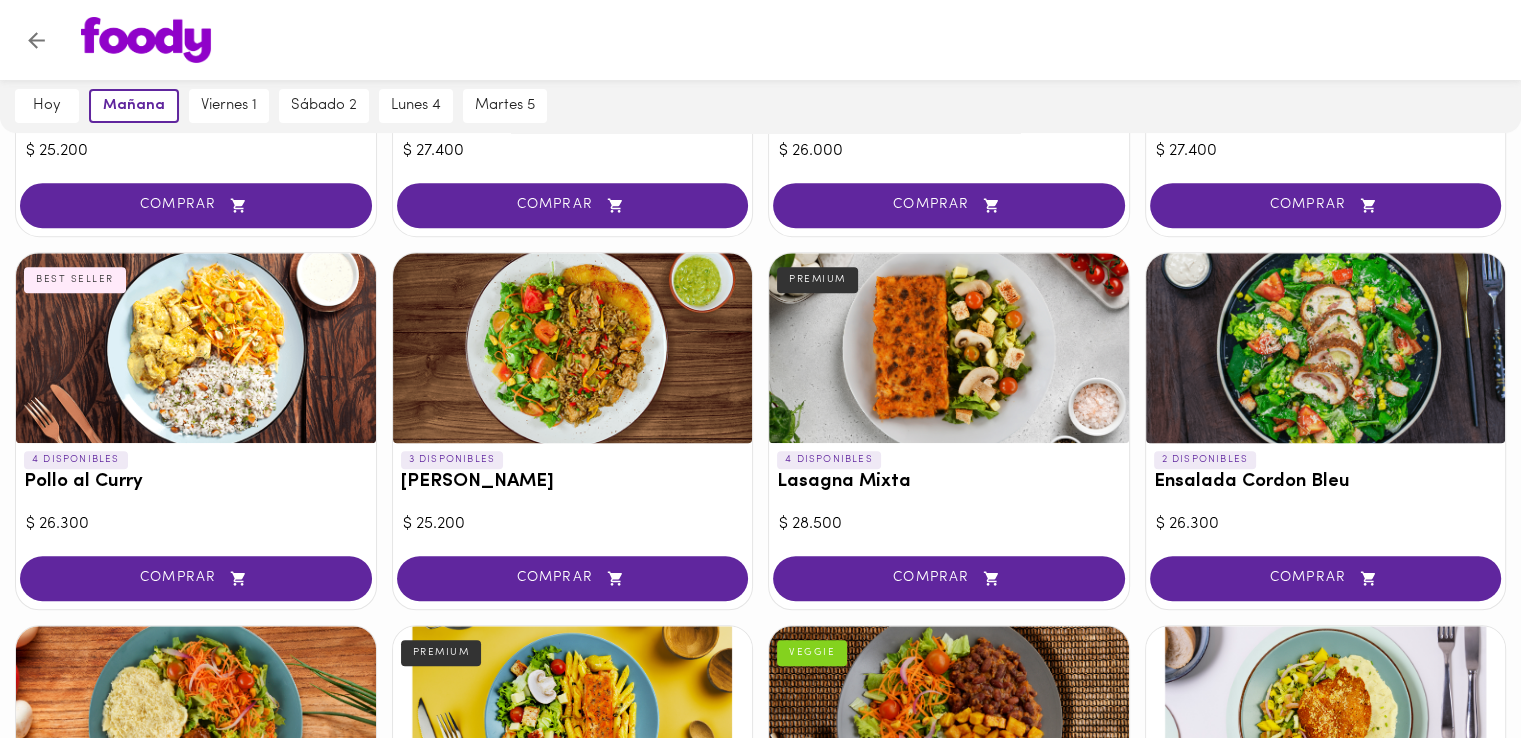 scroll, scrollTop: 795, scrollLeft: 0, axis: vertical 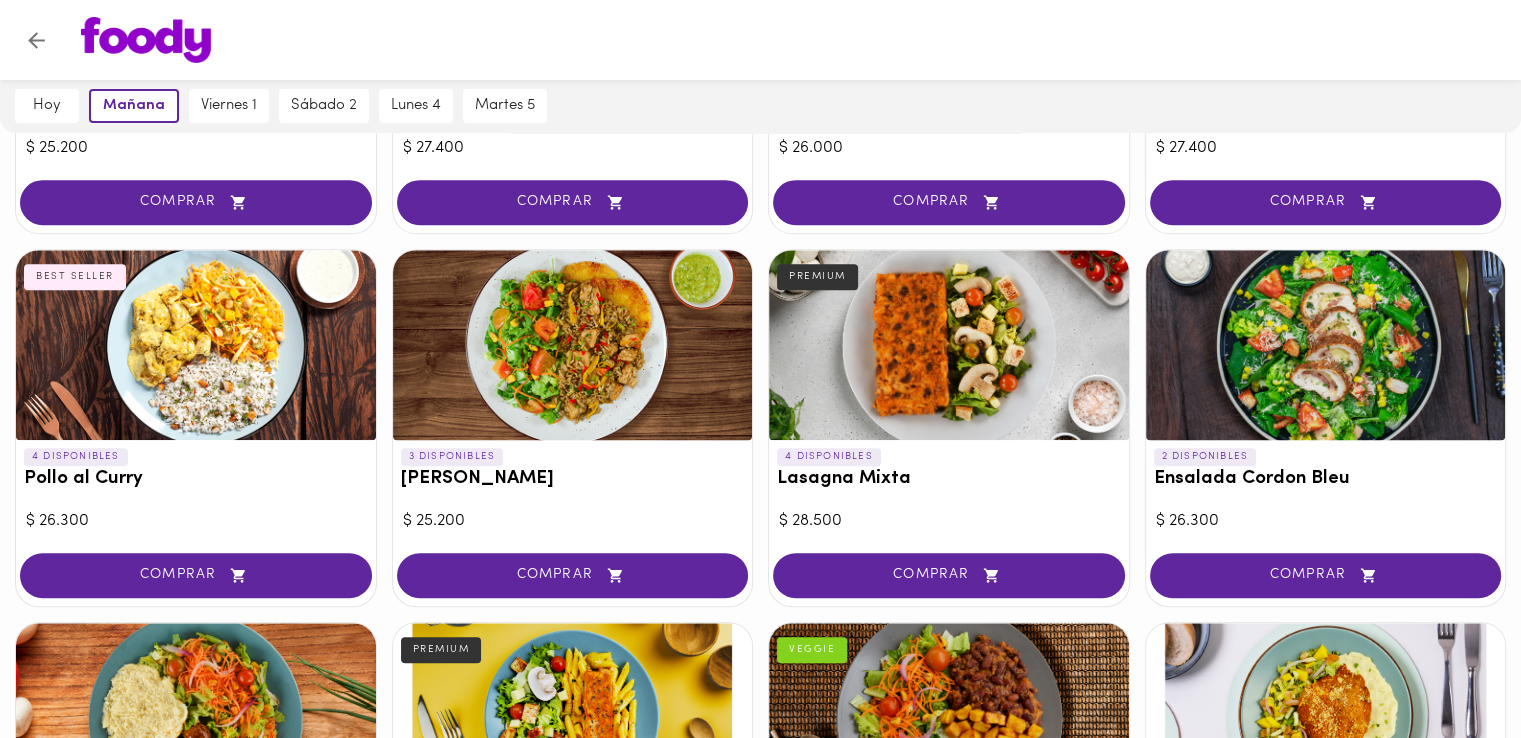 click at bounding box center [949, 345] 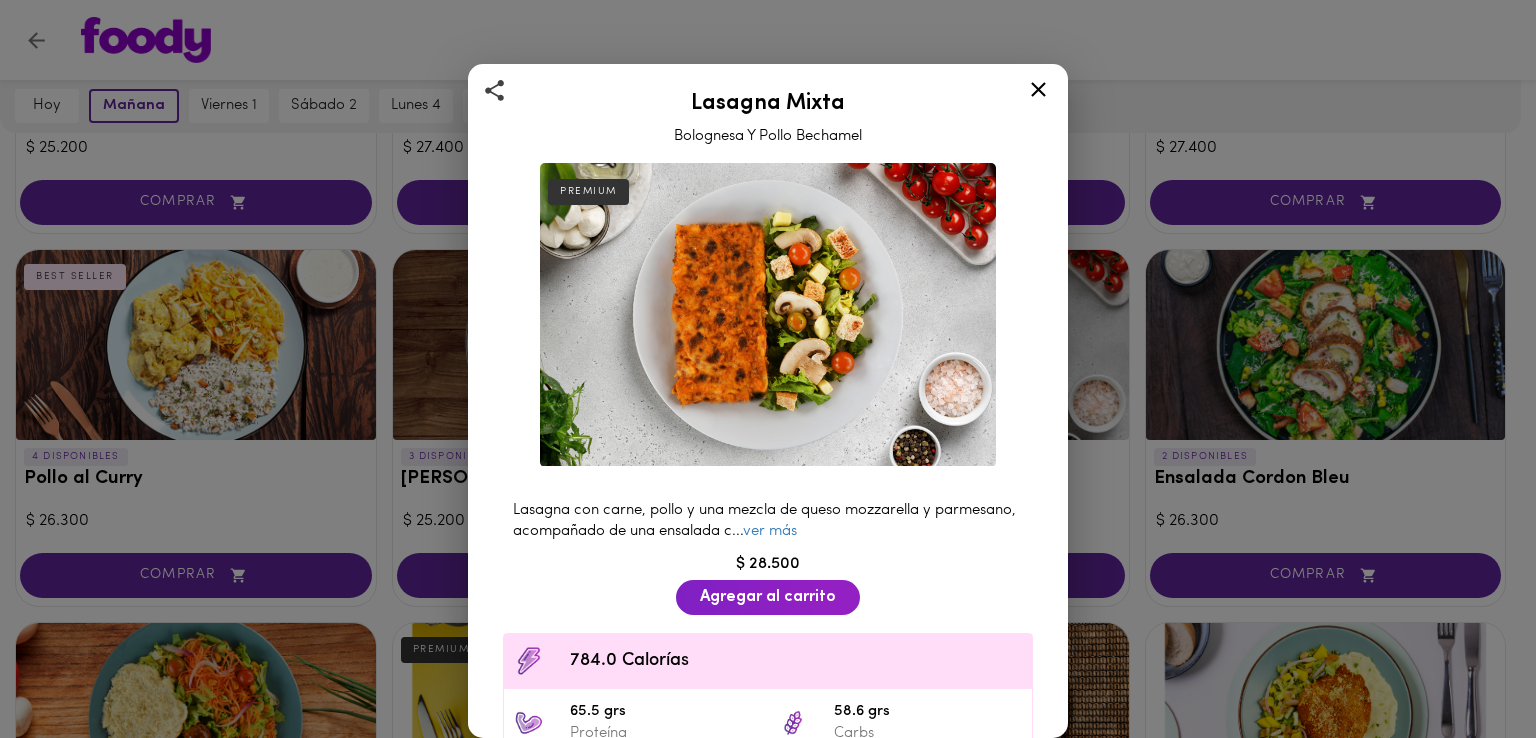 click 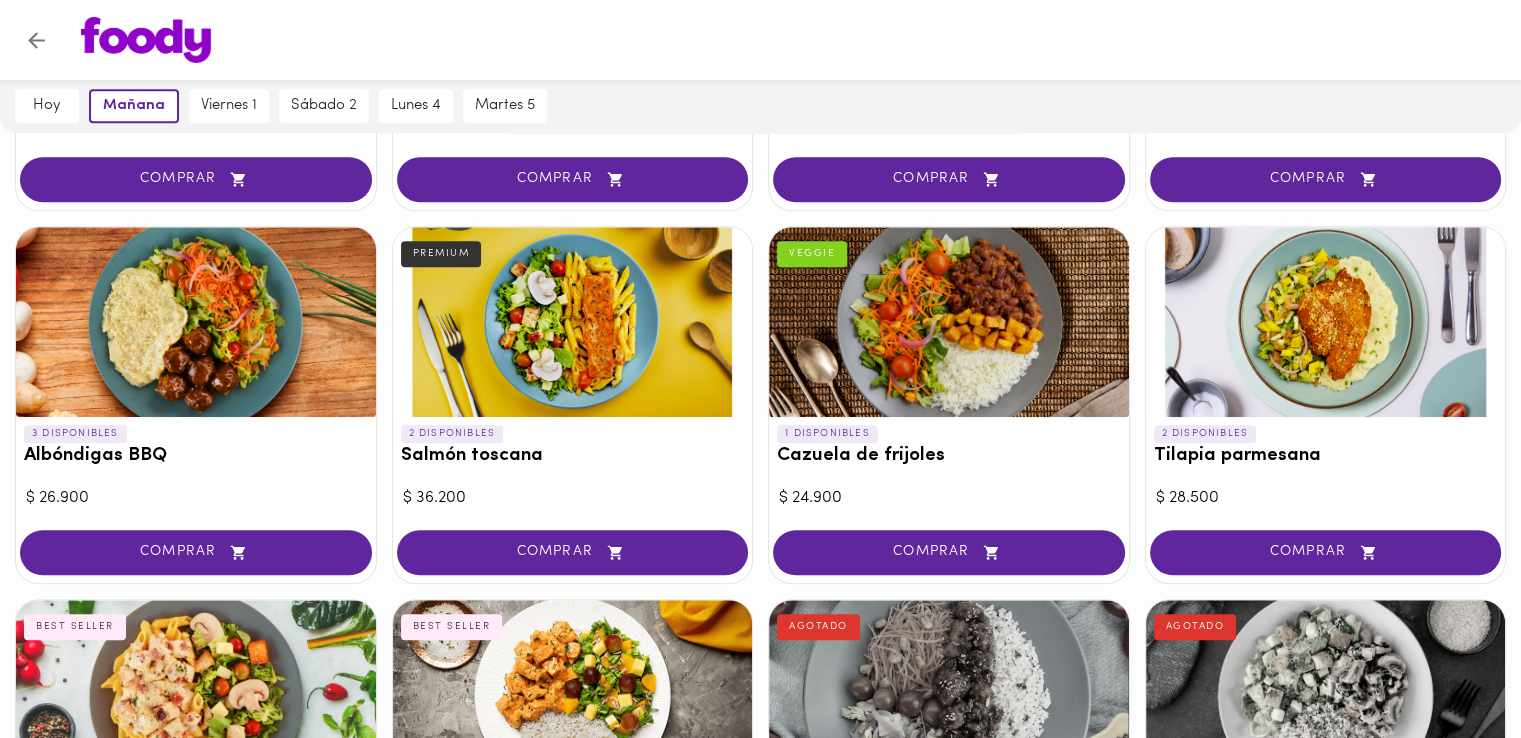 scroll, scrollTop: 795, scrollLeft: 0, axis: vertical 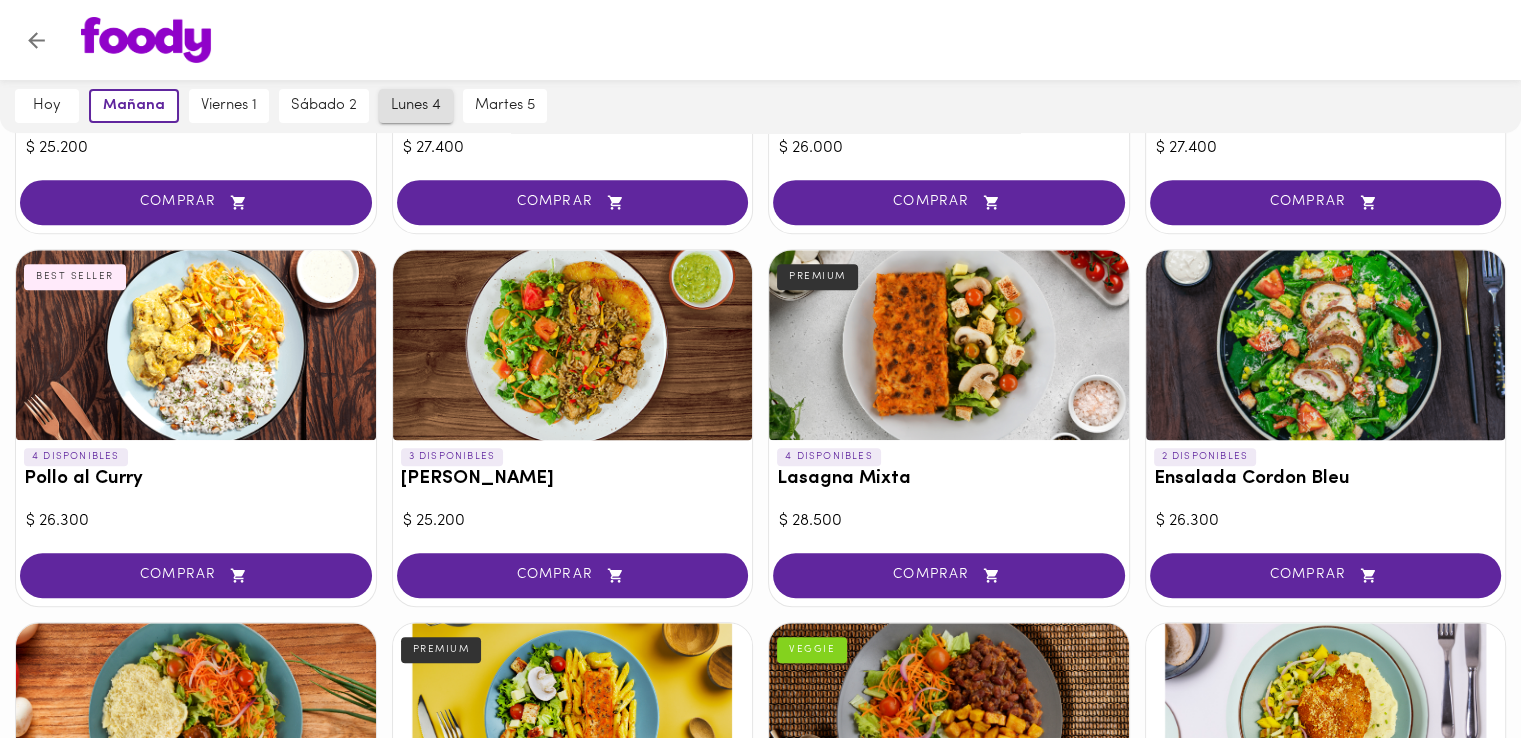 click on "lunes 4" at bounding box center [416, 106] 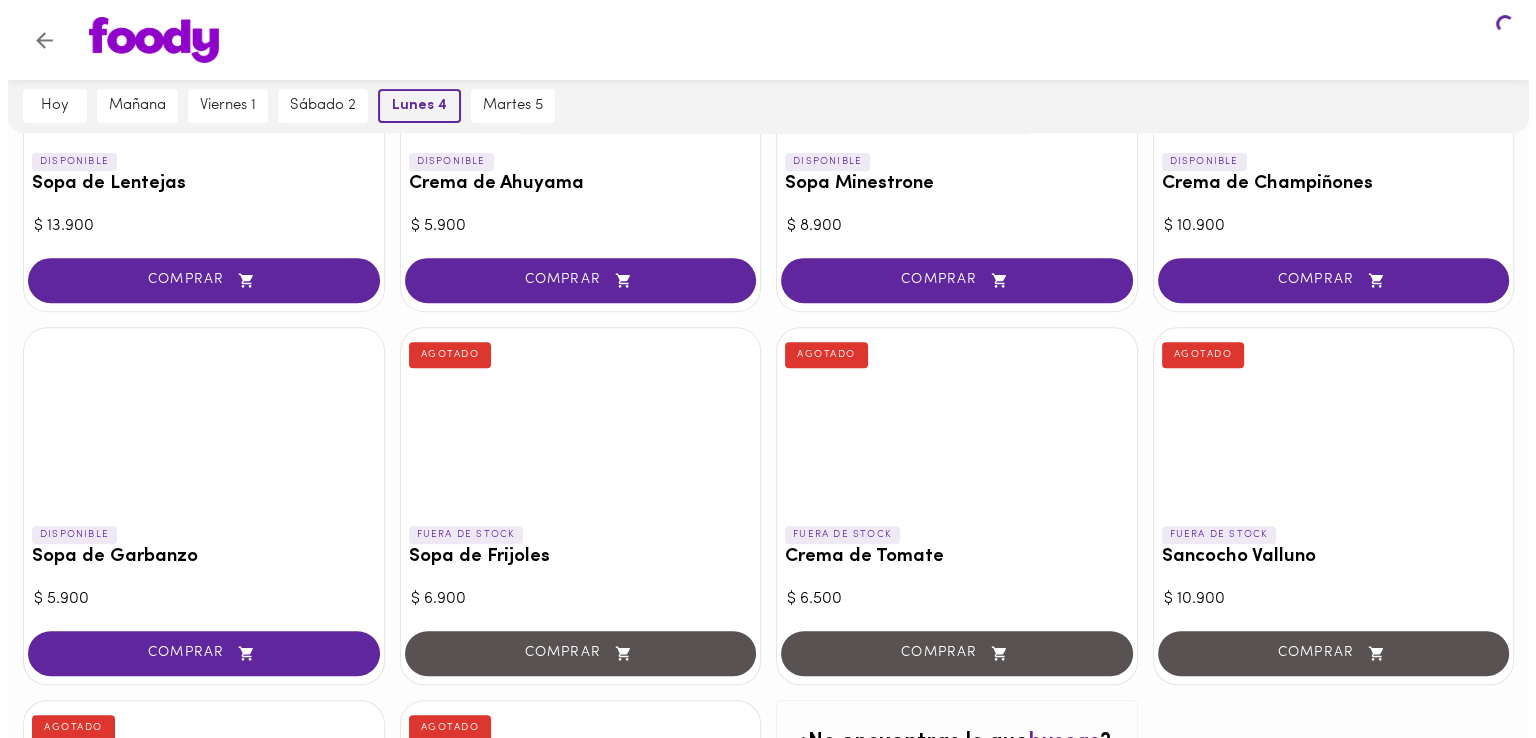 scroll, scrollTop: 0, scrollLeft: 0, axis: both 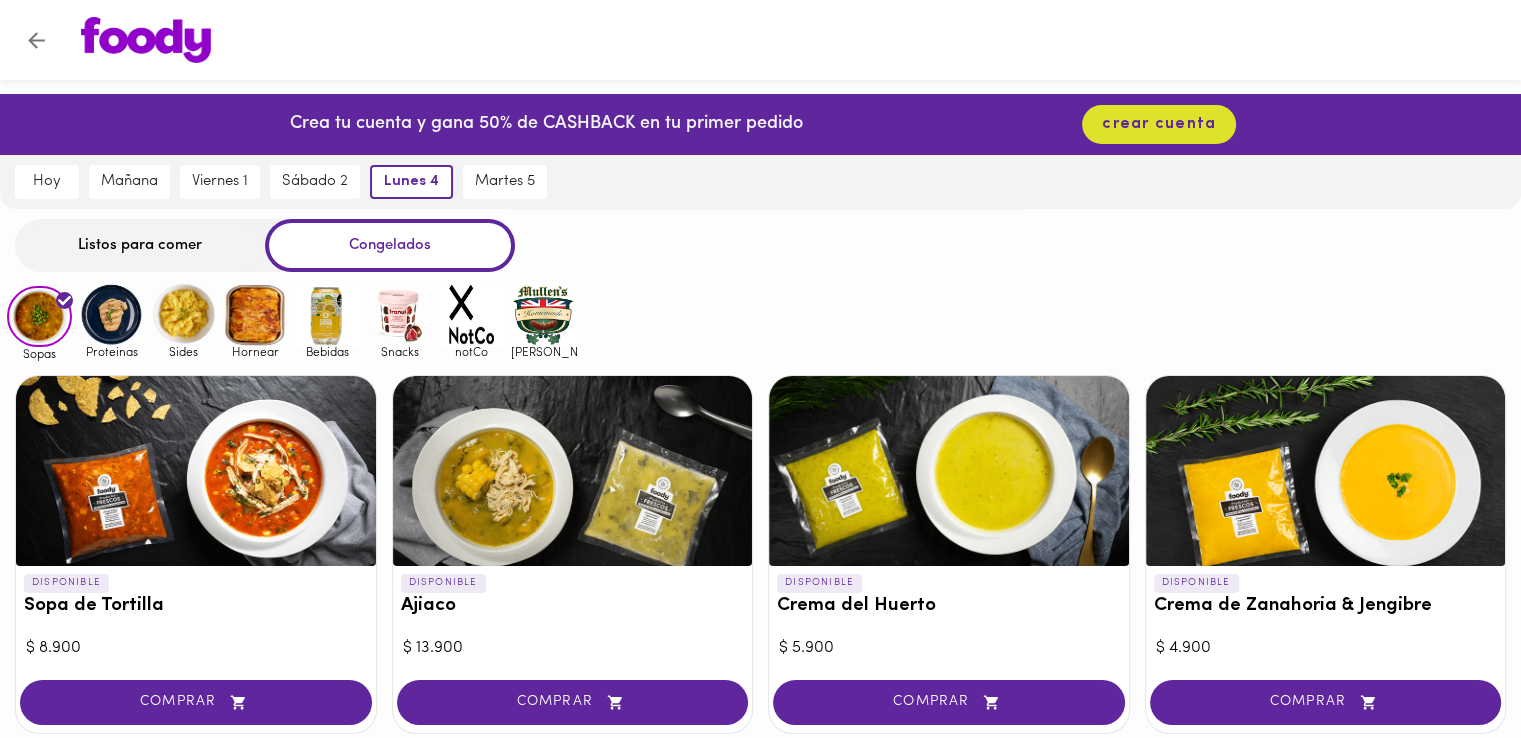 click at bounding box center [1326, 471] 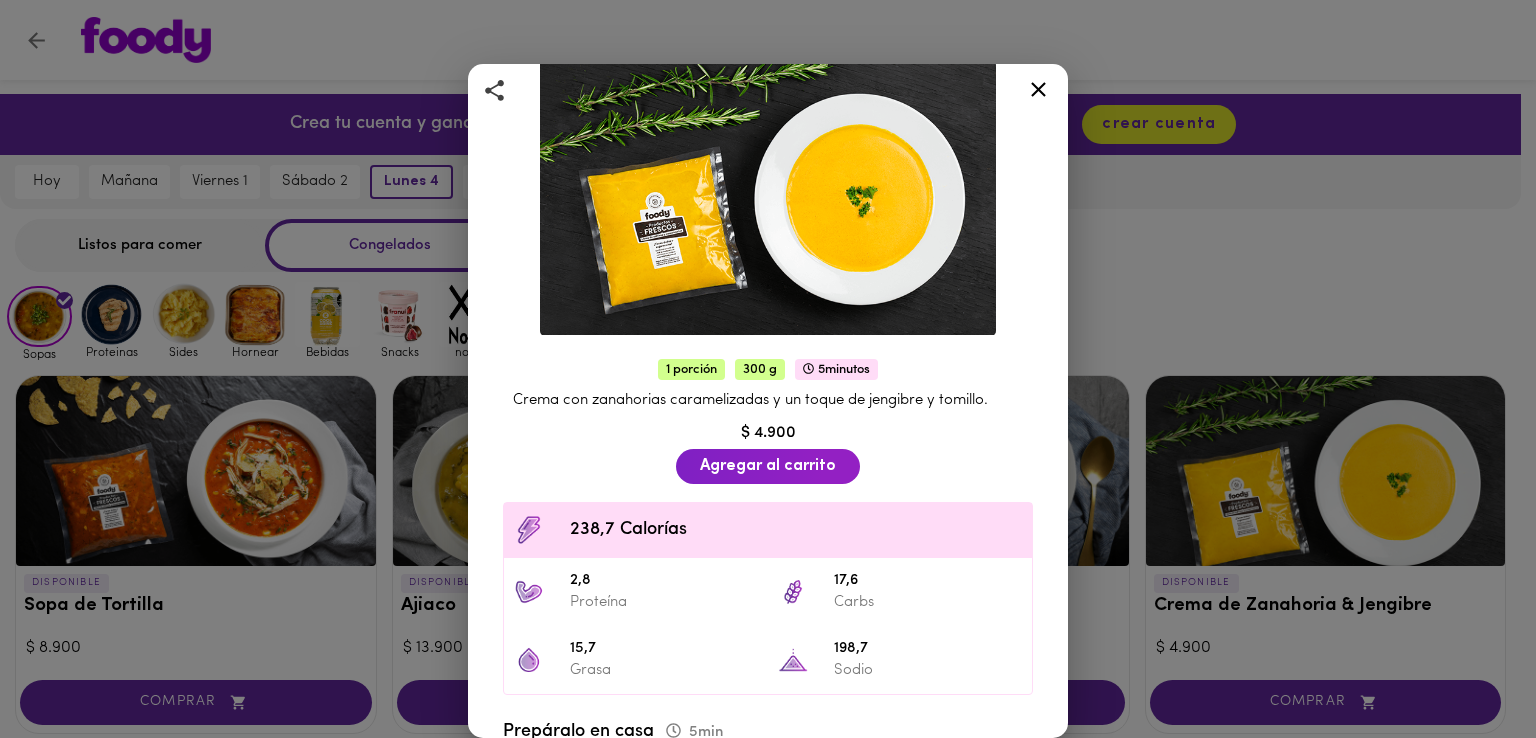 scroll, scrollTop: 29, scrollLeft: 0, axis: vertical 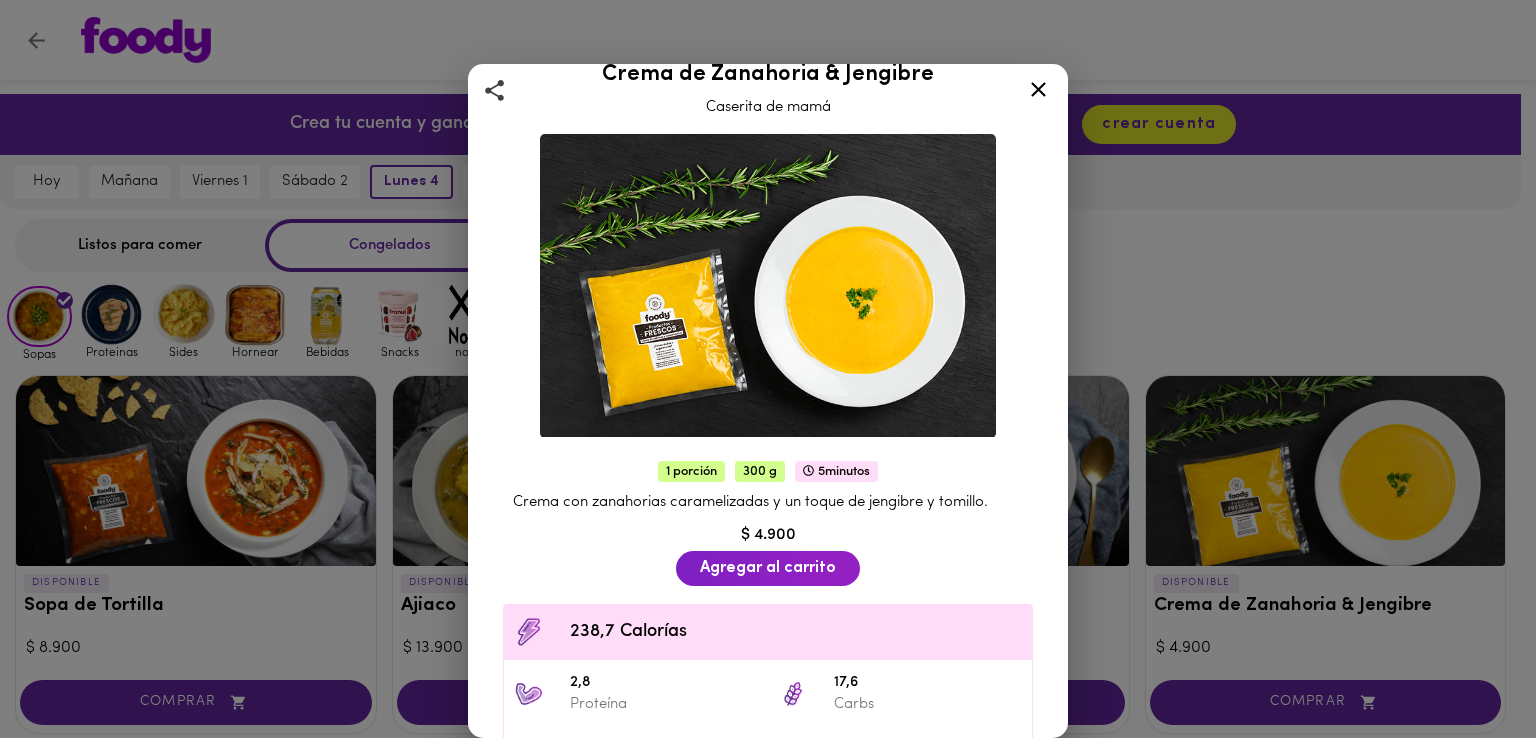 click 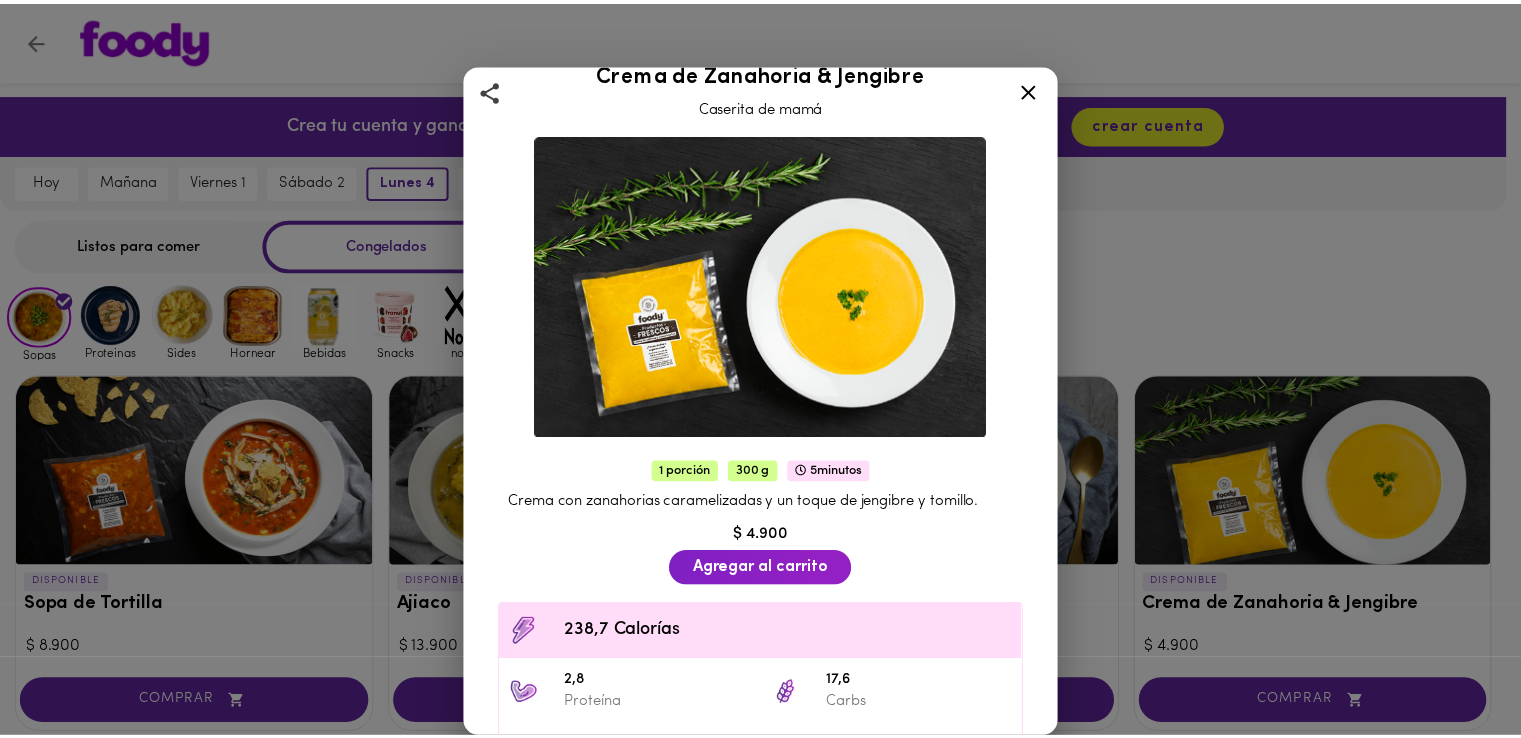 scroll, scrollTop: 0, scrollLeft: 0, axis: both 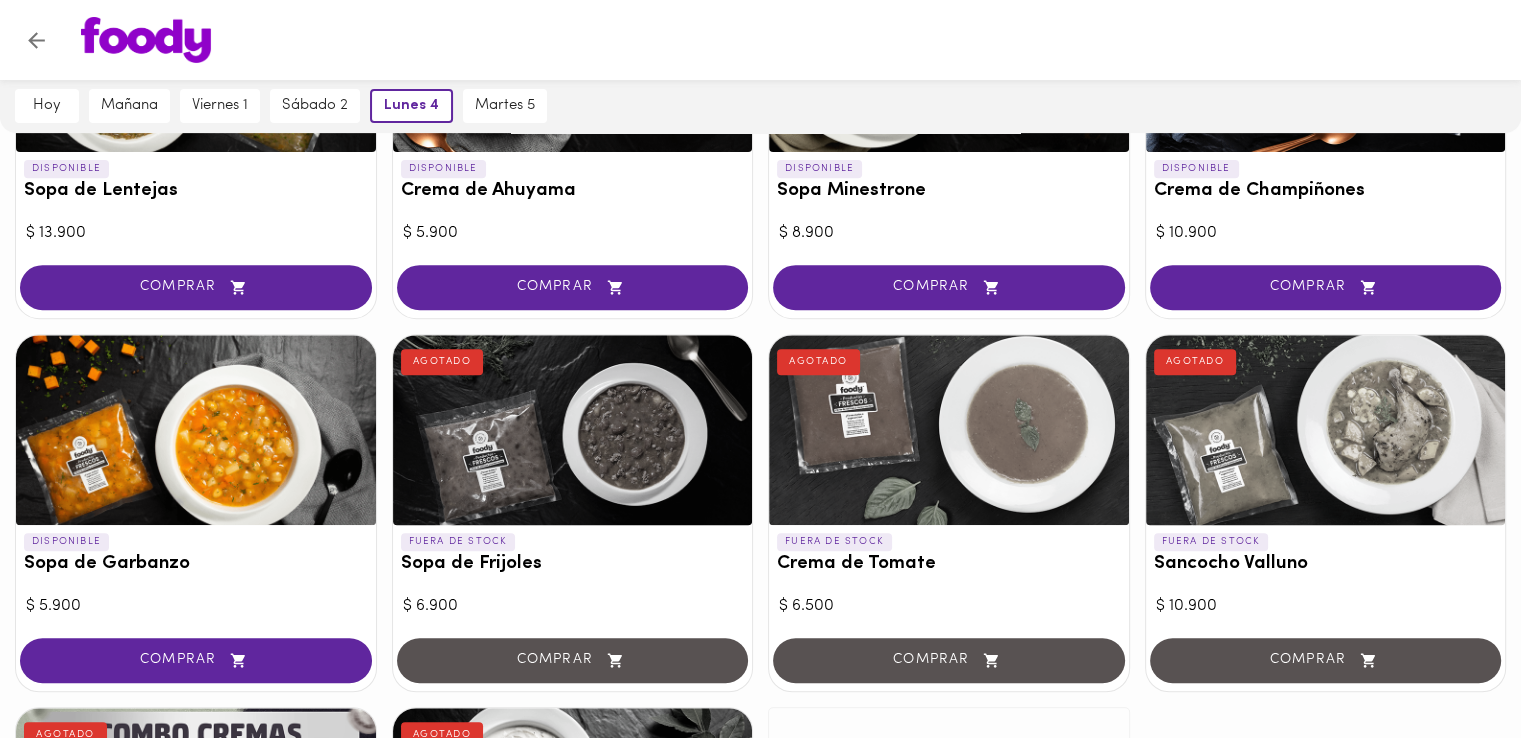 click at bounding box center [196, 430] 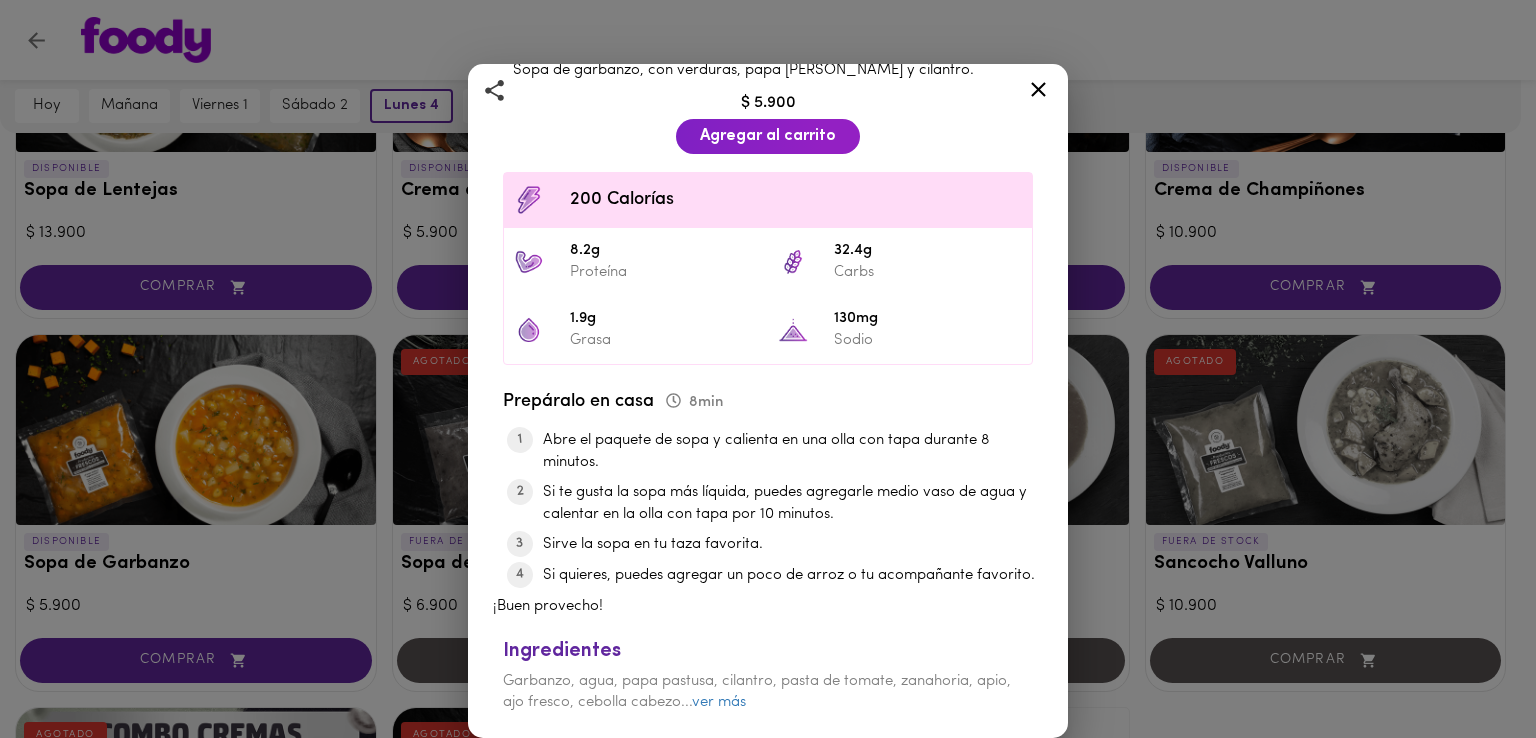 scroll, scrollTop: 476, scrollLeft: 0, axis: vertical 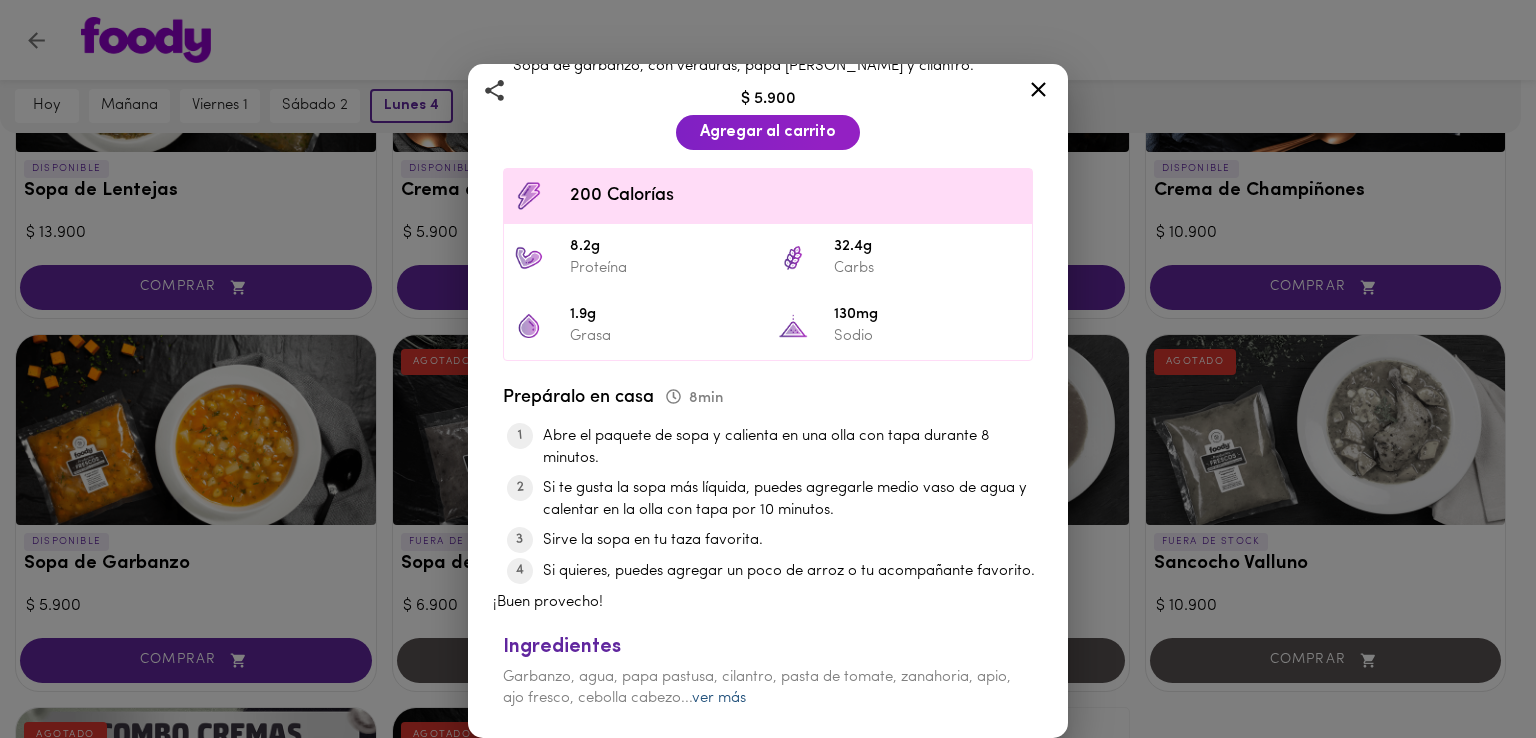 click on "ver más" at bounding box center [719, 698] 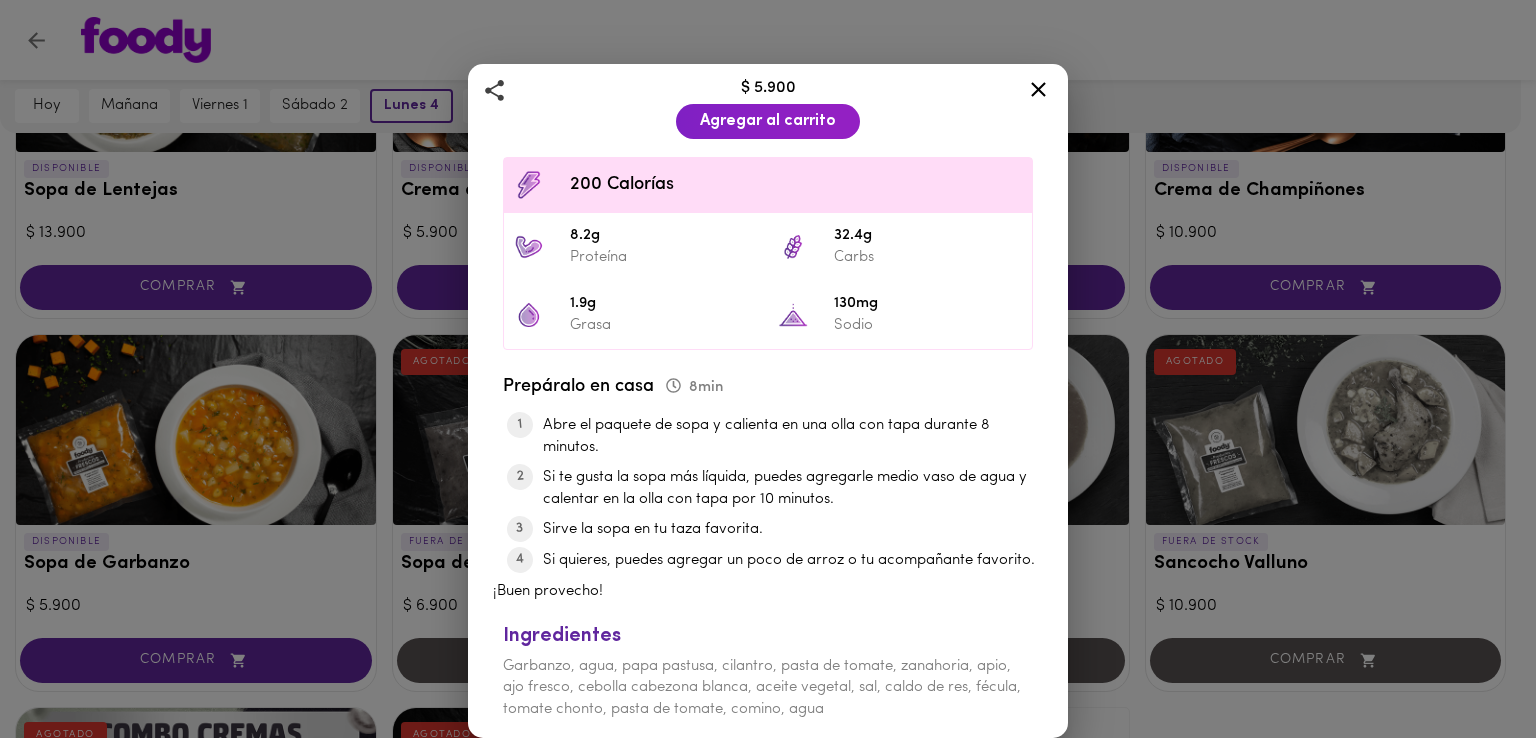 scroll, scrollTop: 497, scrollLeft: 0, axis: vertical 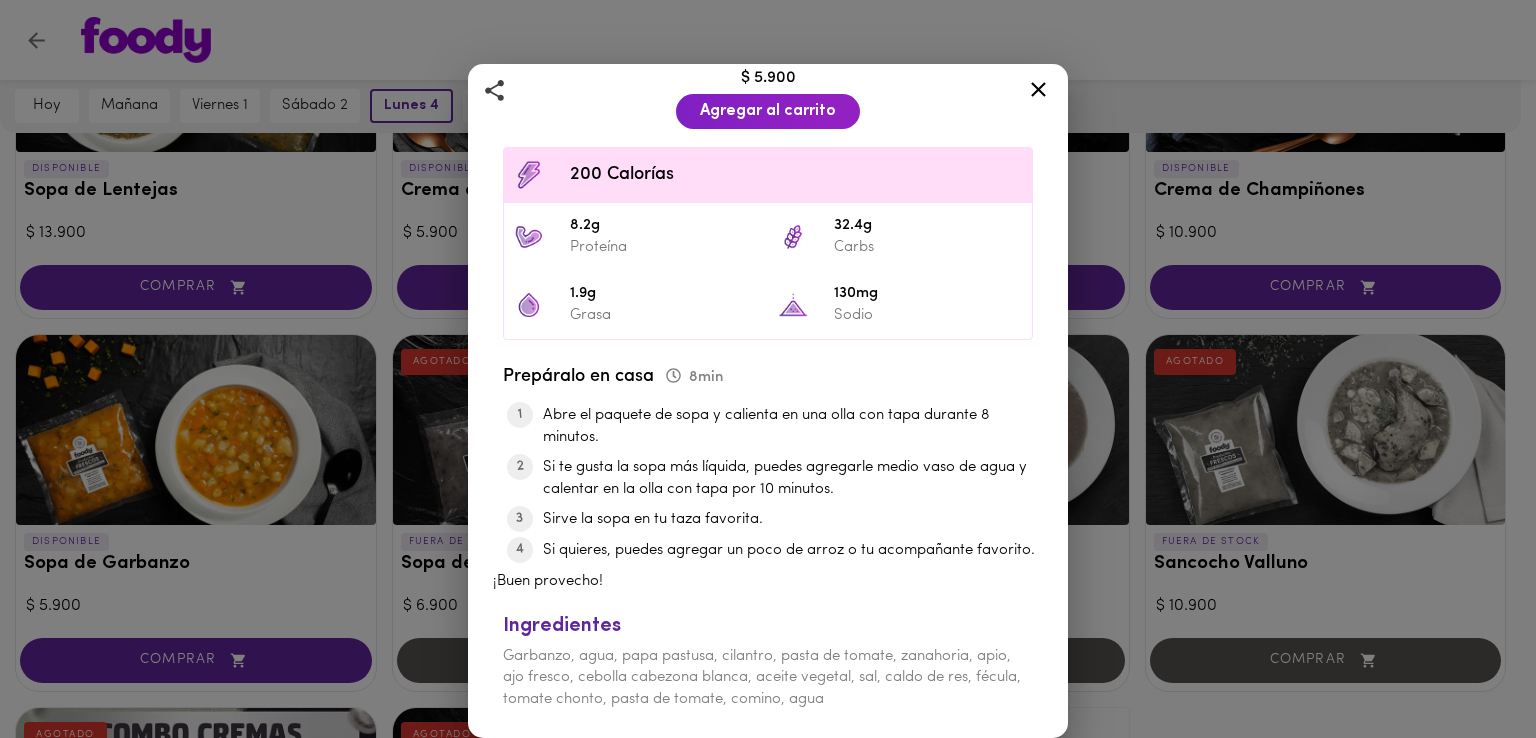click 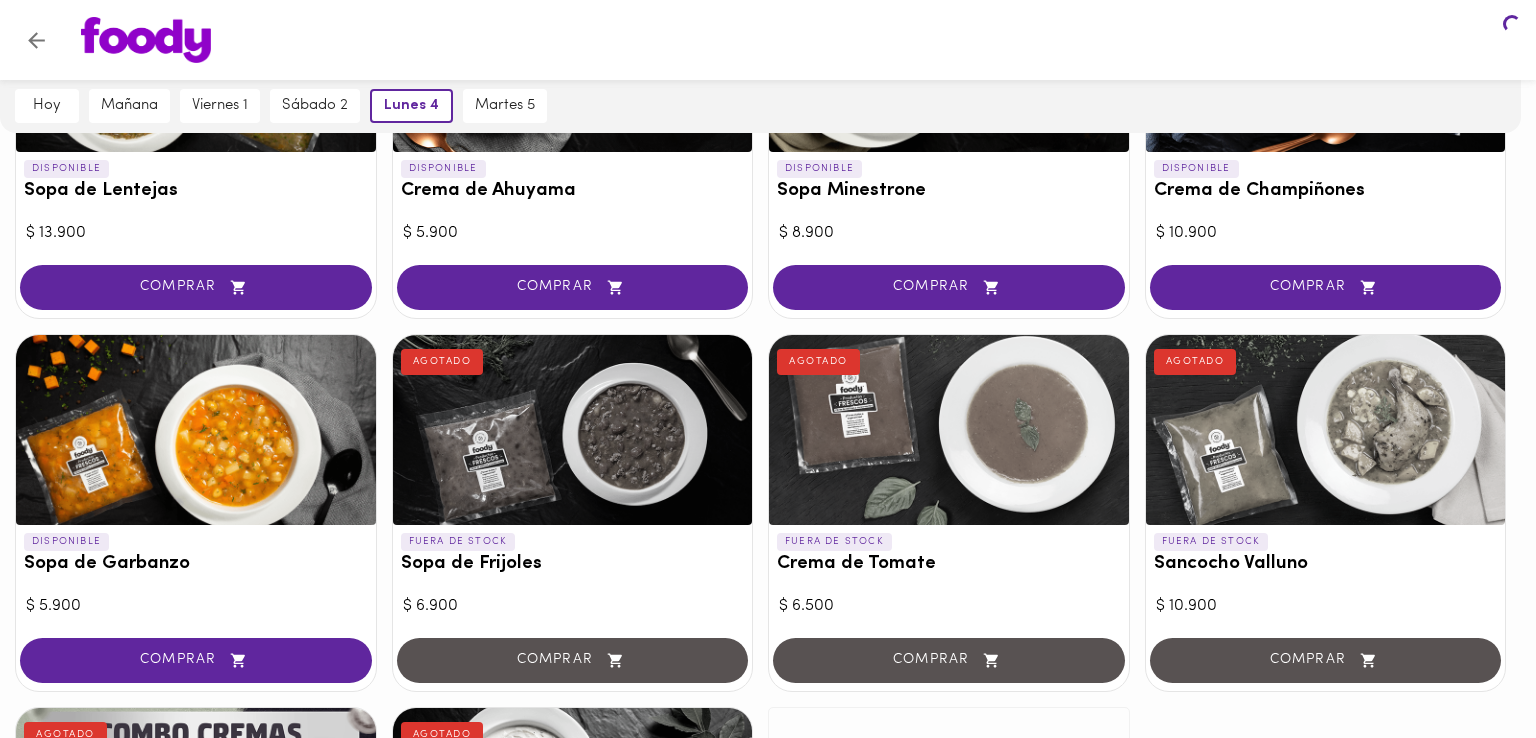 scroll, scrollTop: 0, scrollLeft: 0, axis: both 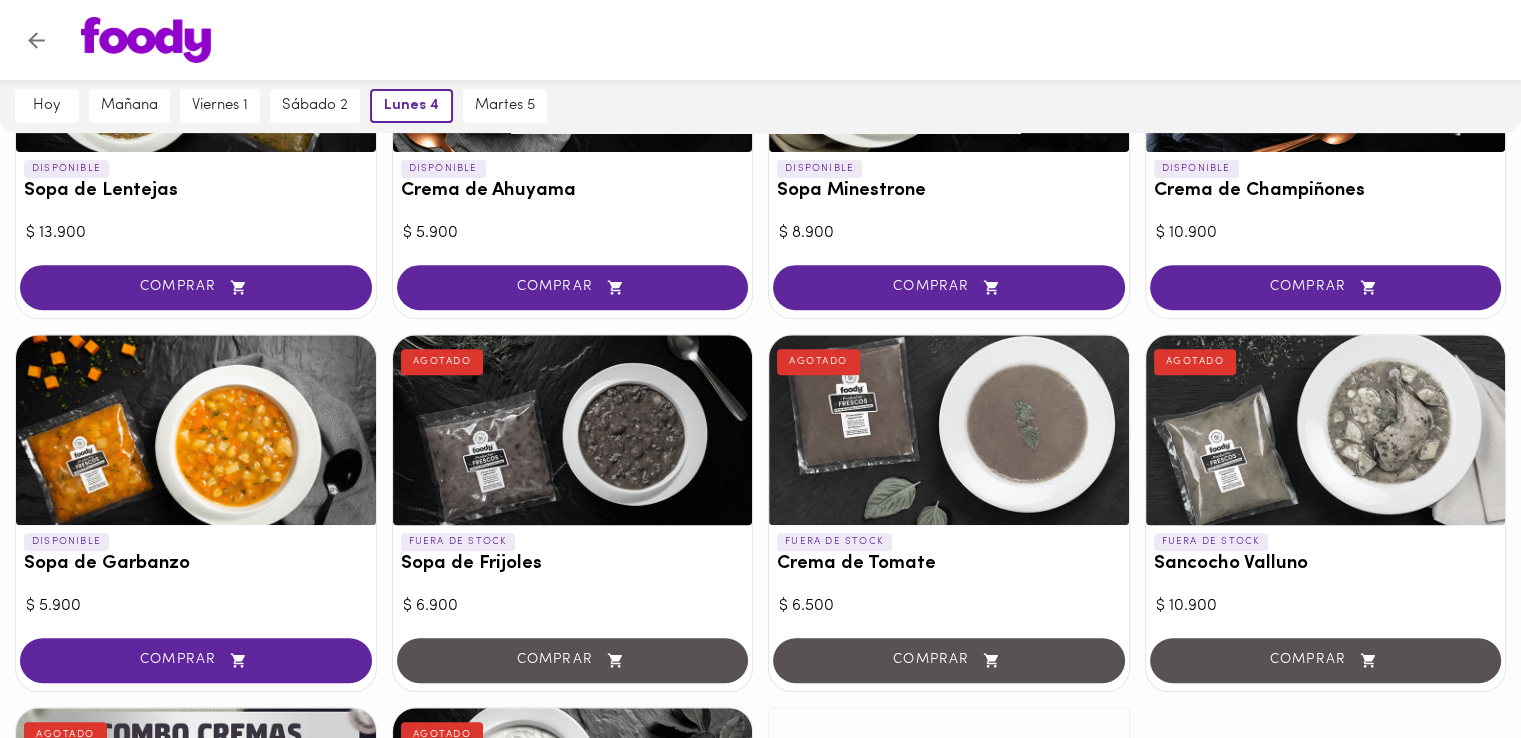 click at bounding box center [949, 430] 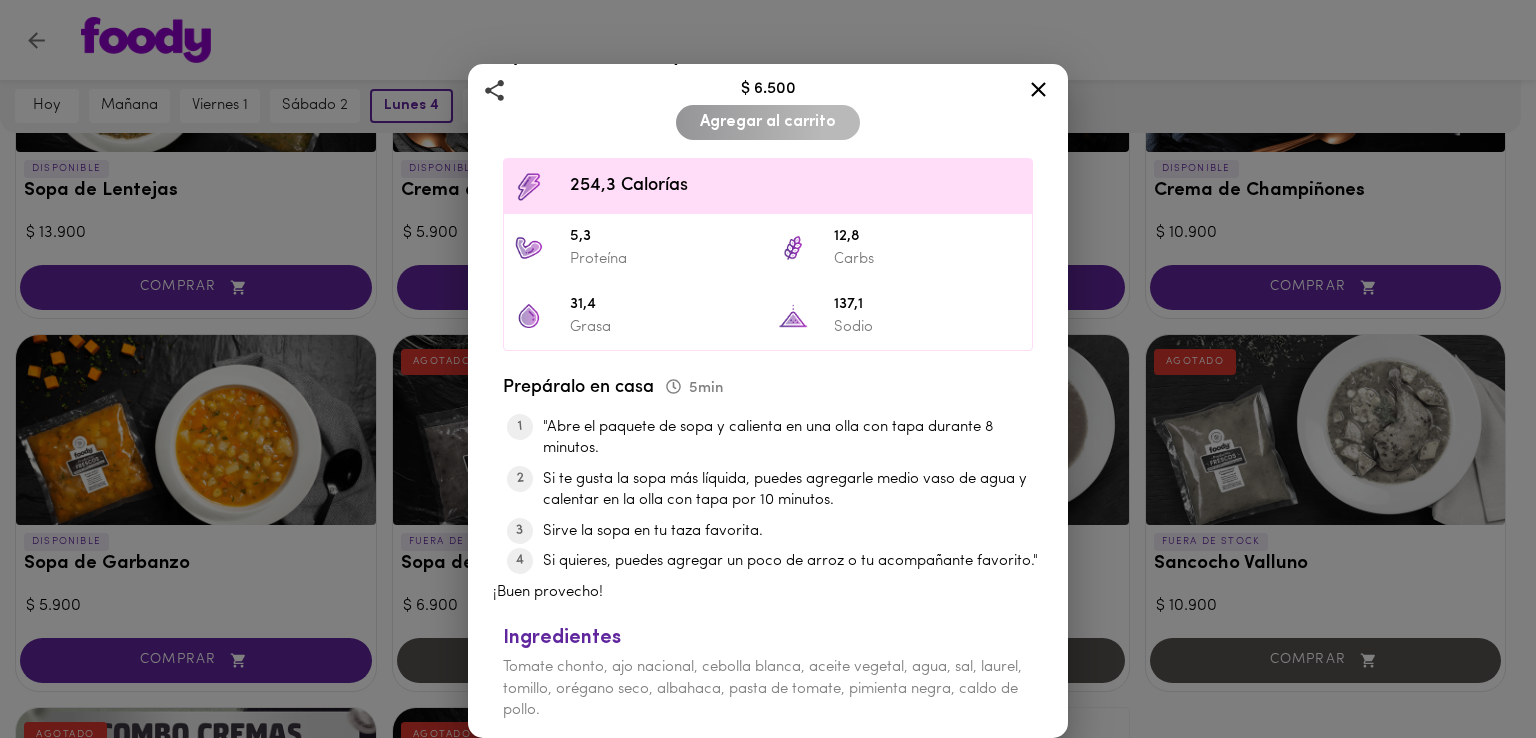 scroll, scrollTop: 519, scrollLeft: 0, axis: vertical 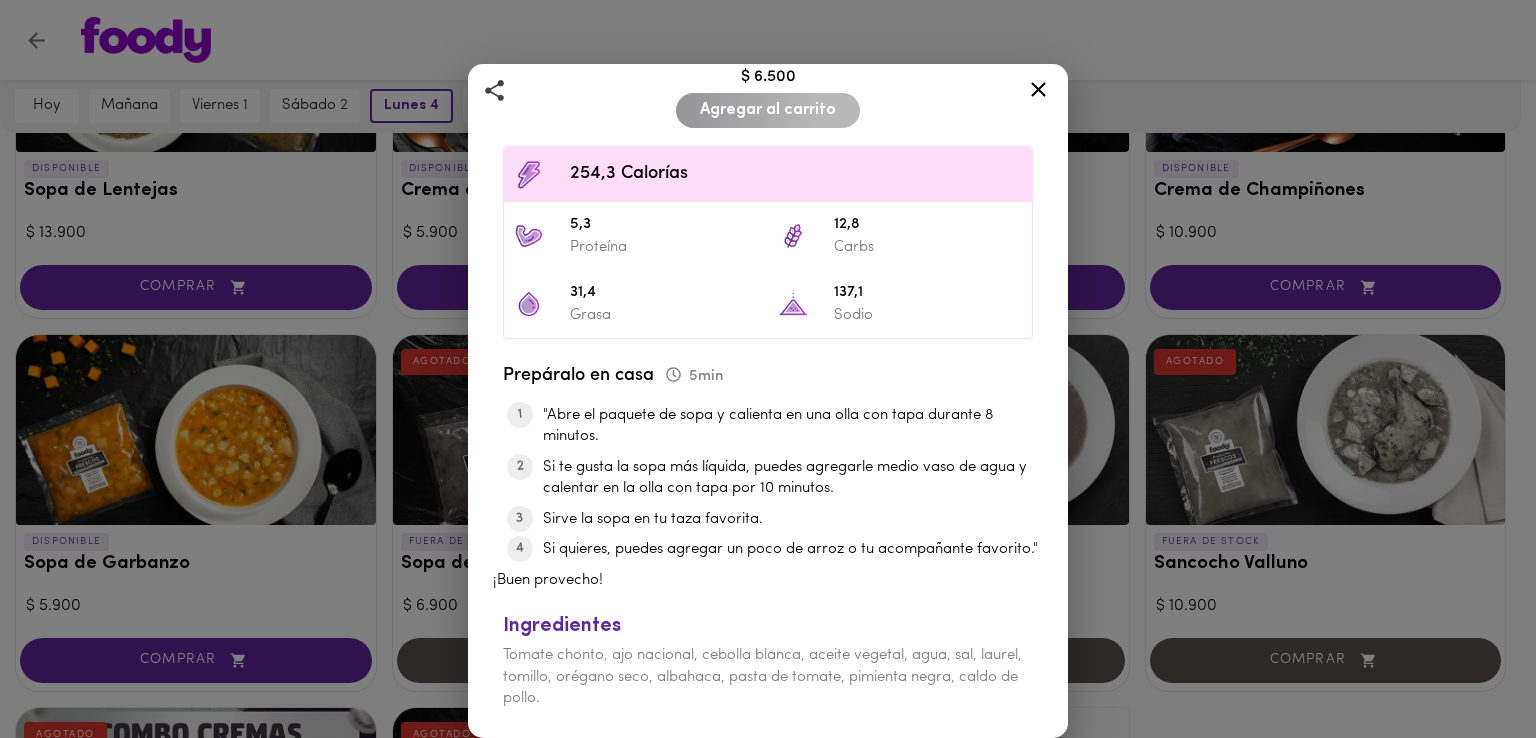 click 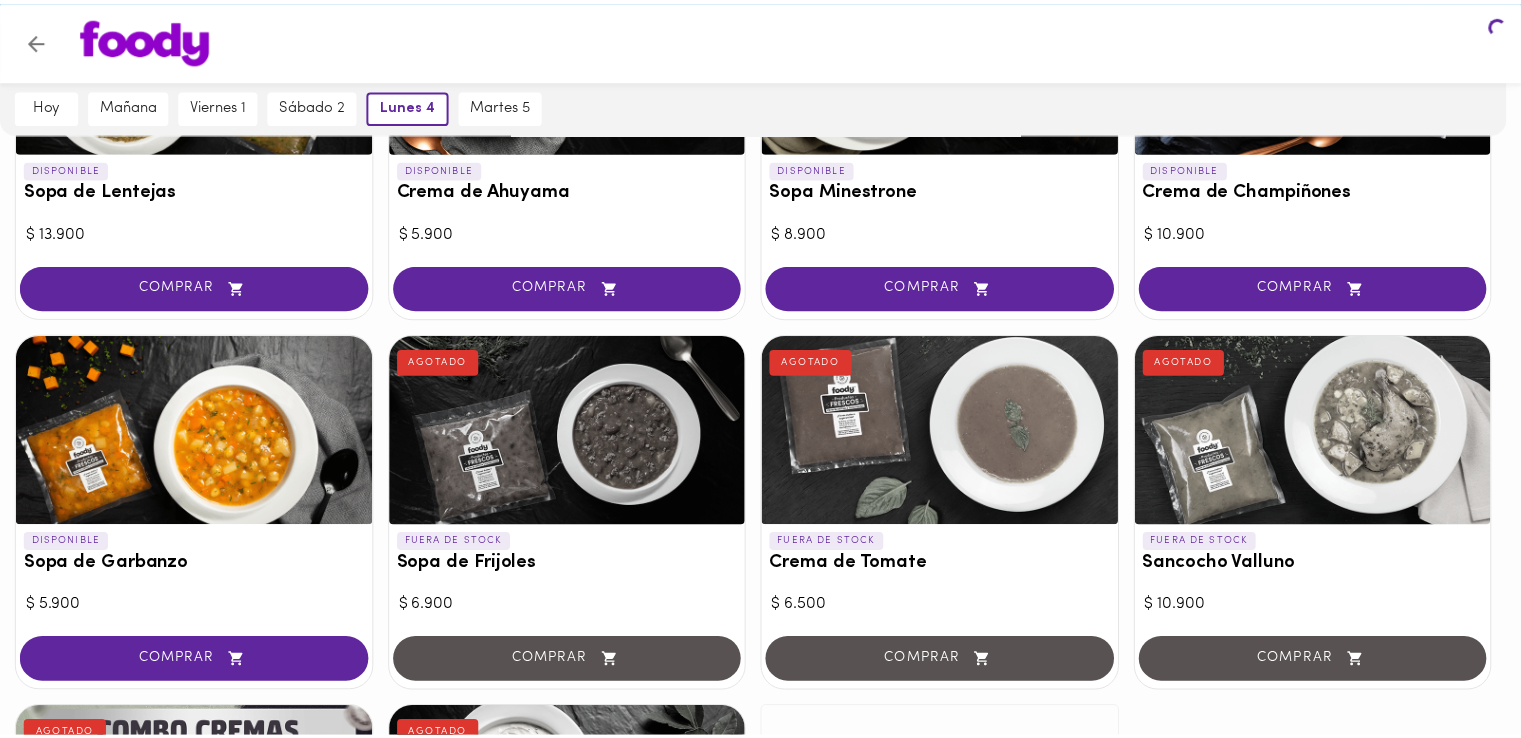scroll, scrollTop: 0, scrollLeft: 0, axis: both 